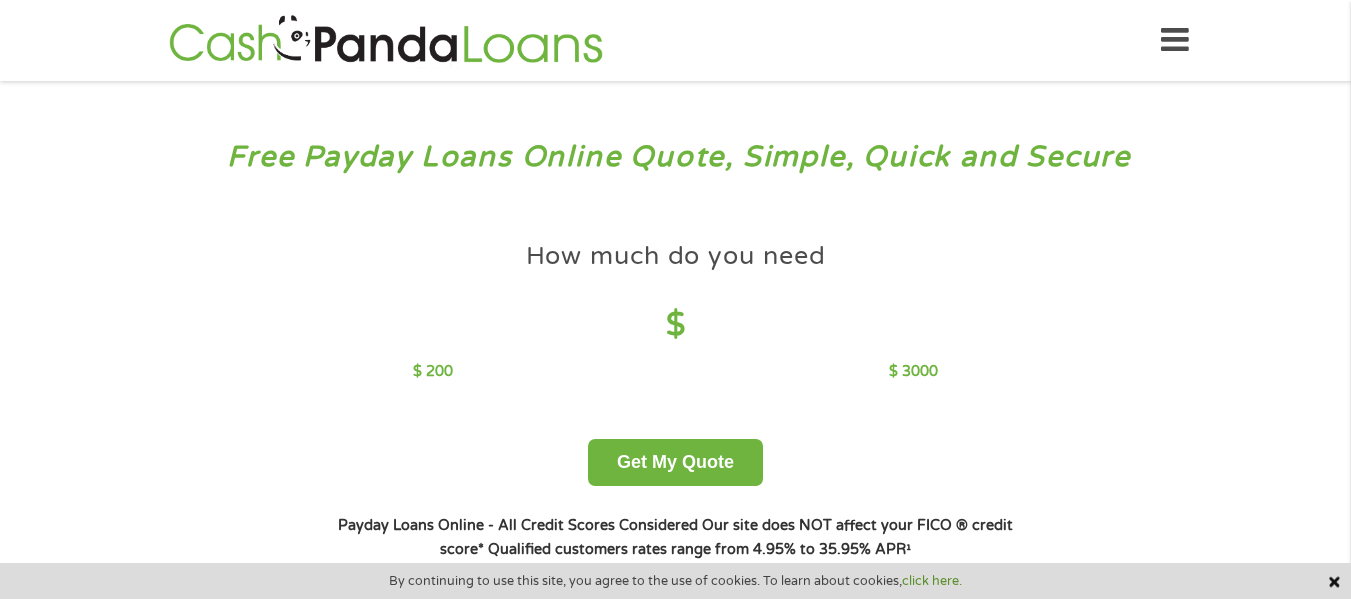 scroll, scrollTop: 0, scrollLeft: 0, axis: both 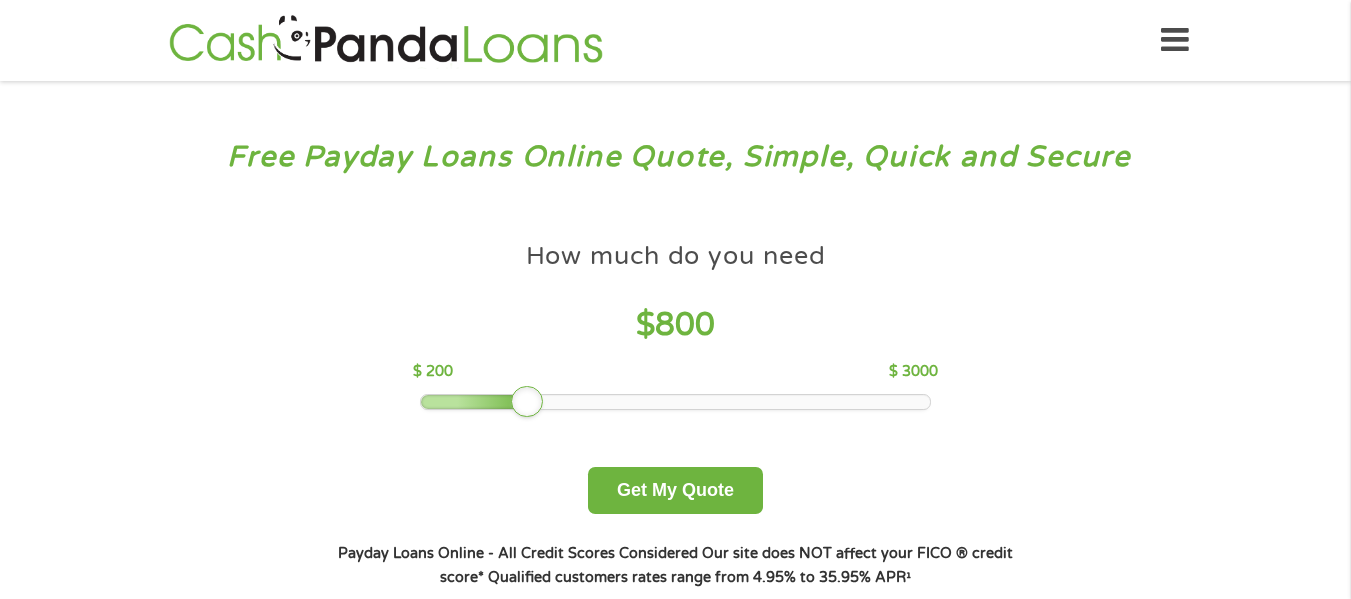 drag, startPoint x: 568, startPoint y: 401, endPoint x: 540, endPoint y: 408, distance: 28.86174 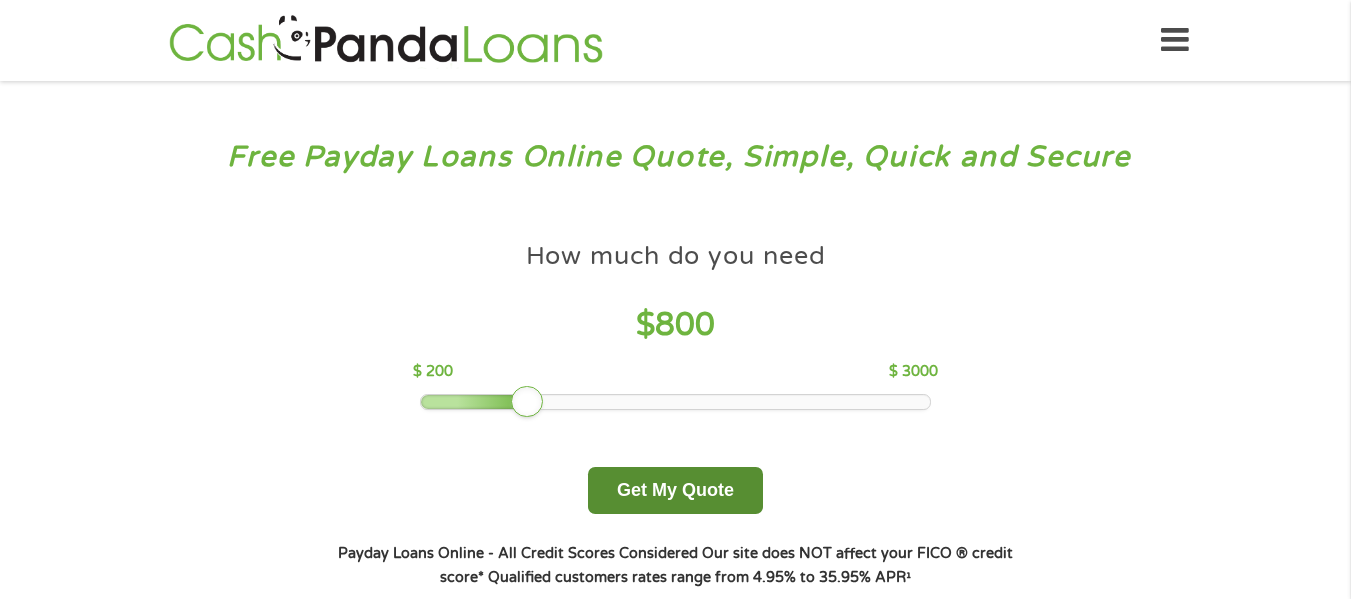 click on "Get My Quote" at bounding box center (675, 490) 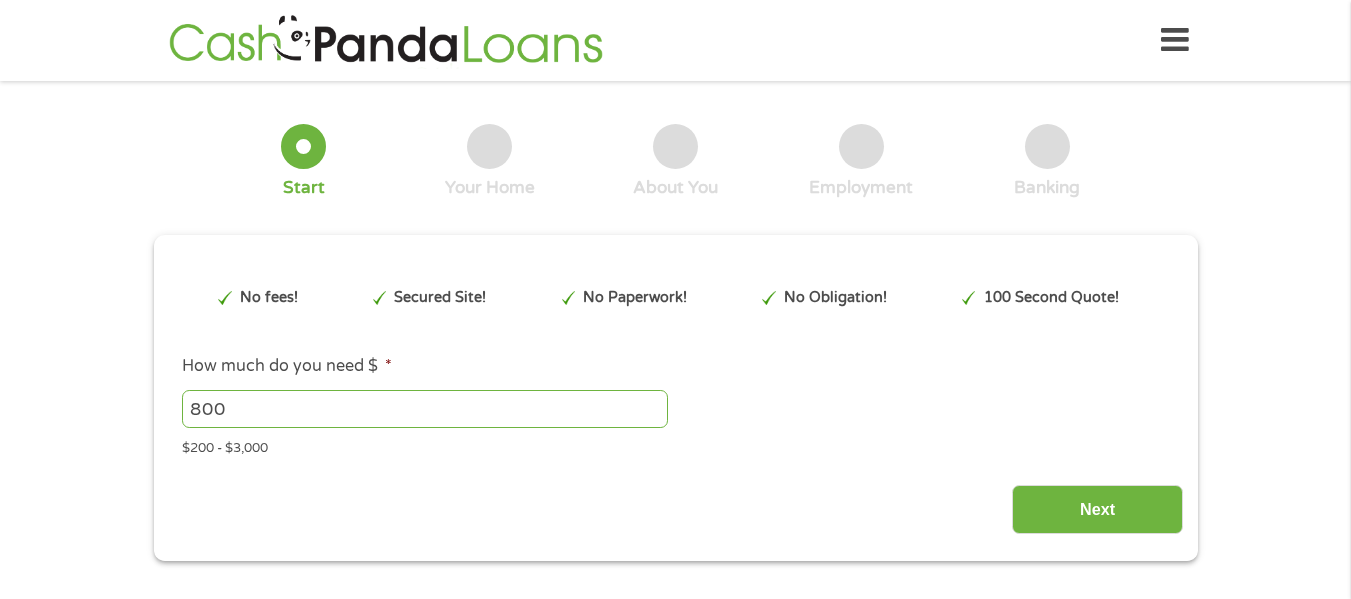 scroll, scrollTop: 0, scrollLeft: 0, axis: both 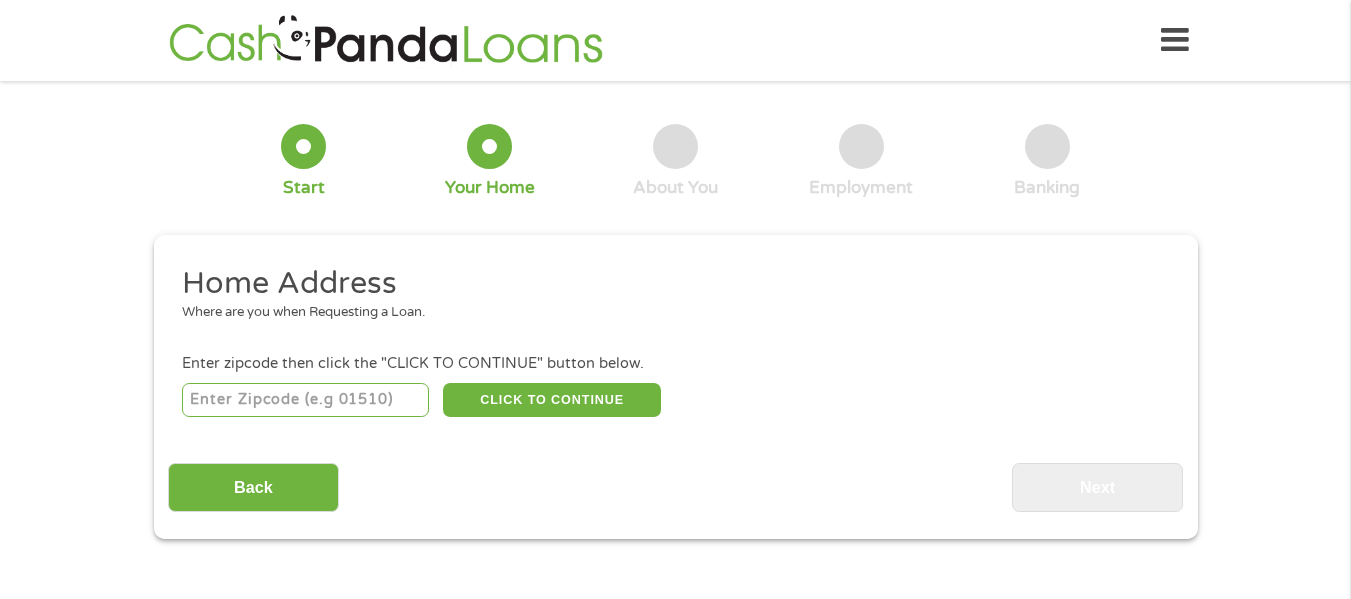 click at bounding box center (305, 400) 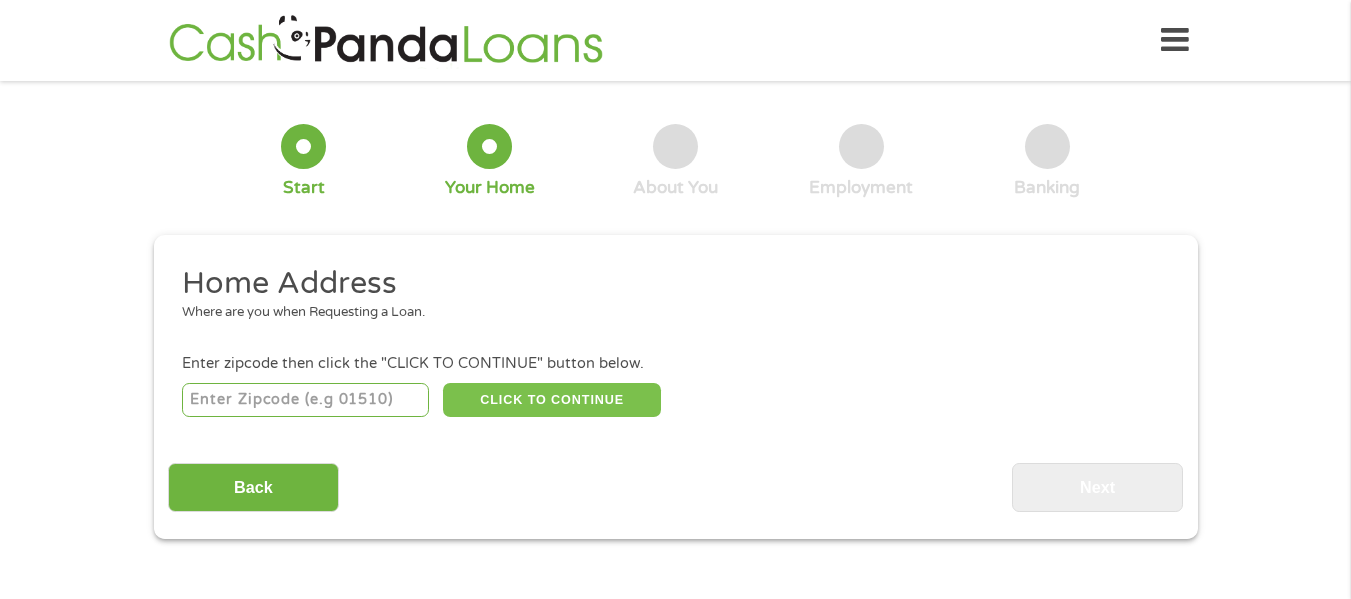 click on "CLICK TO CONTINUE" at bounding box center (552, 400) 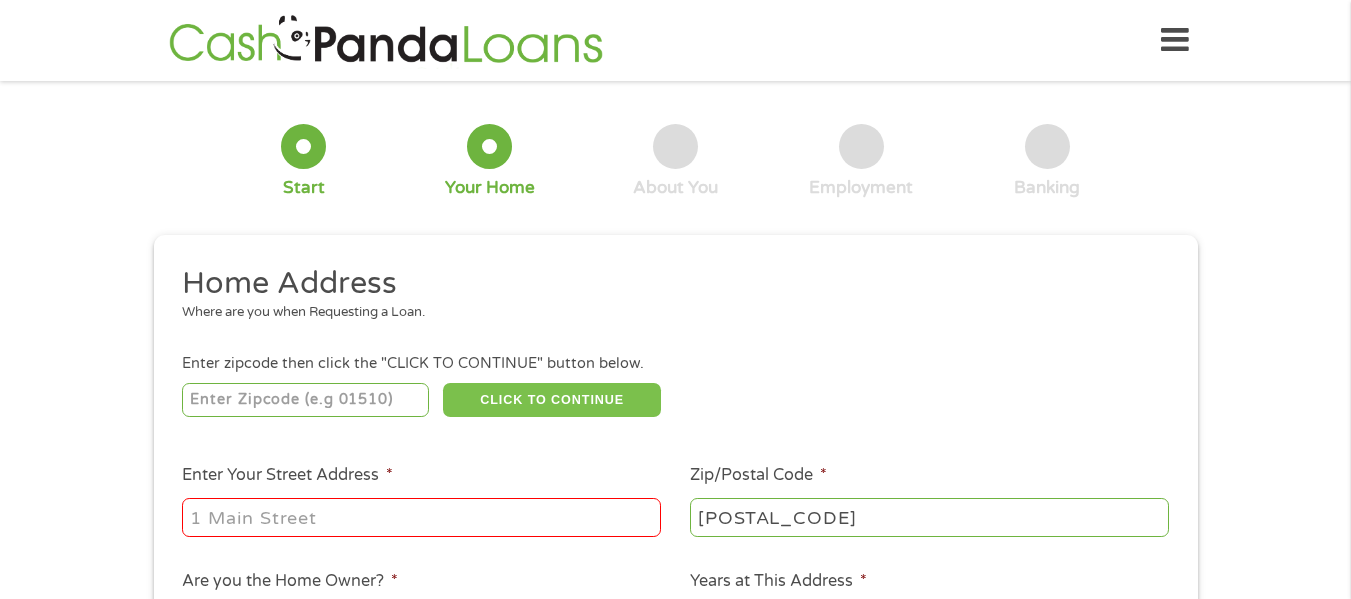scroll, scrollTop: 100, scrollLeft: 0, axis: vertical 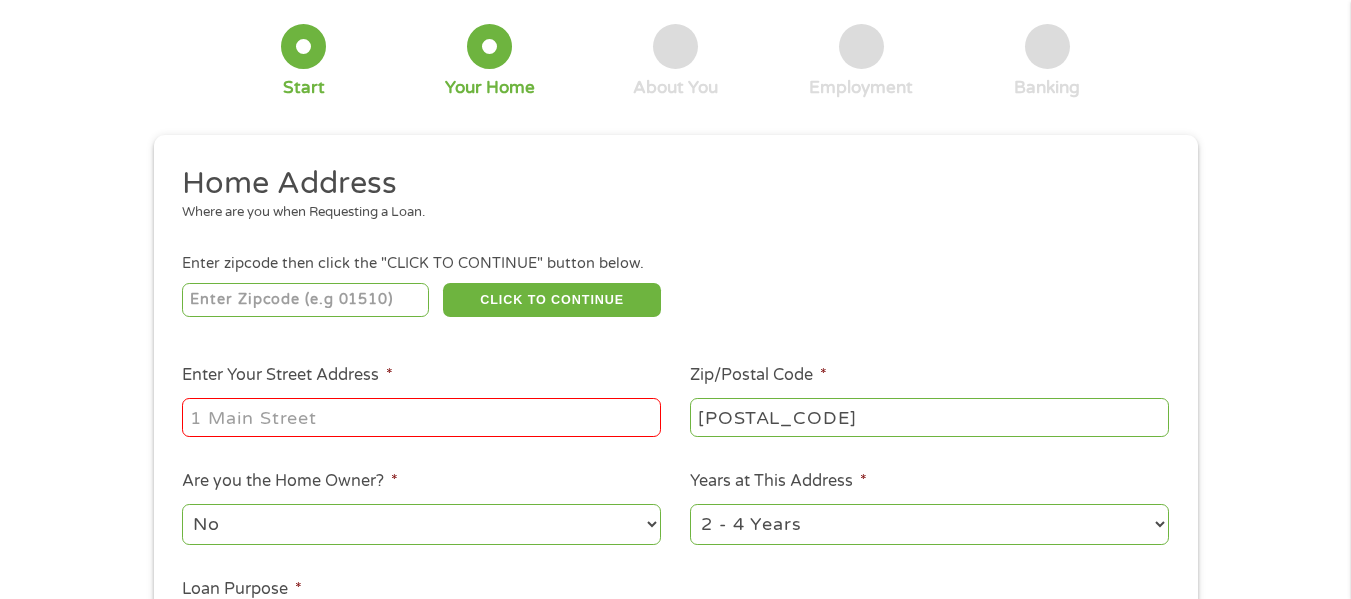 click on "Enter Your Street Address *" at bounding box center [421, 417] 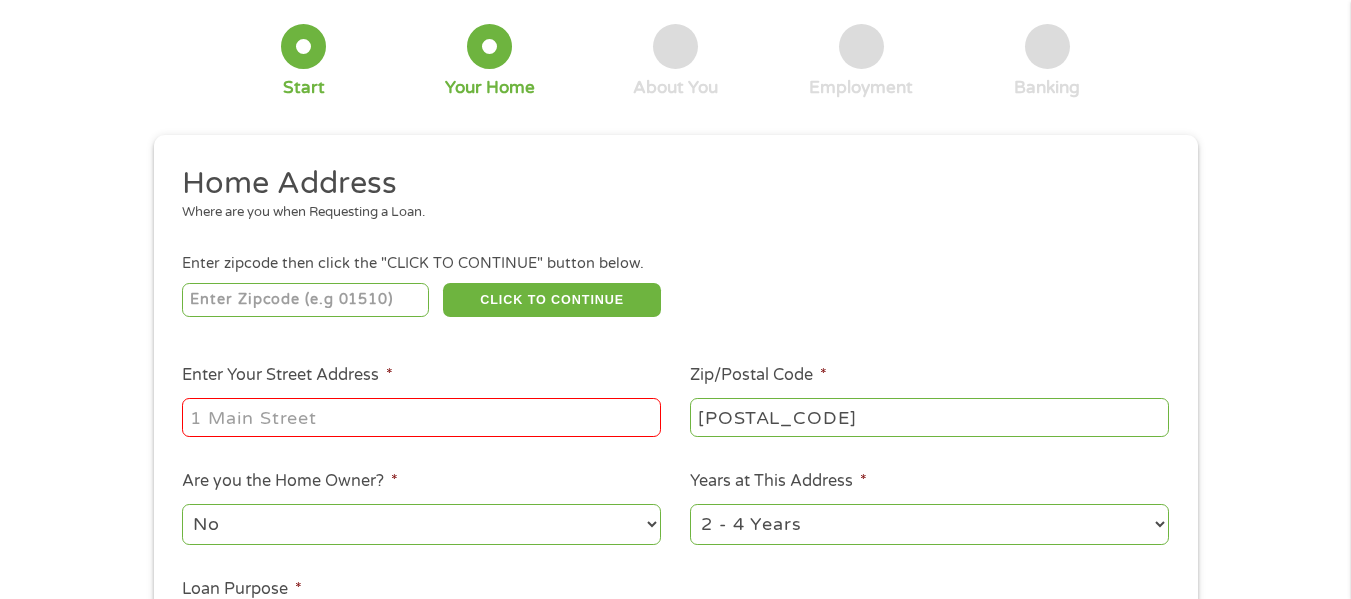type on "[NUMBER] [STREET], [APT] #[NUMBER]" 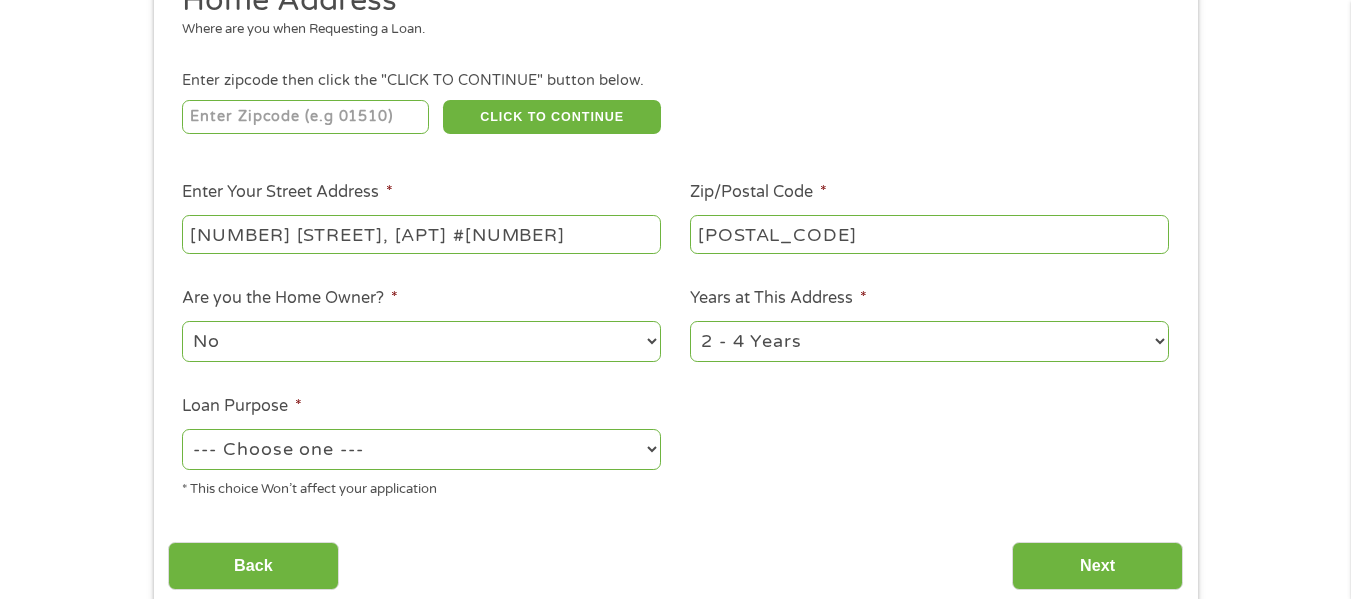scroll, scrollTop: 300, scrollLeft: 0, axis: vertical 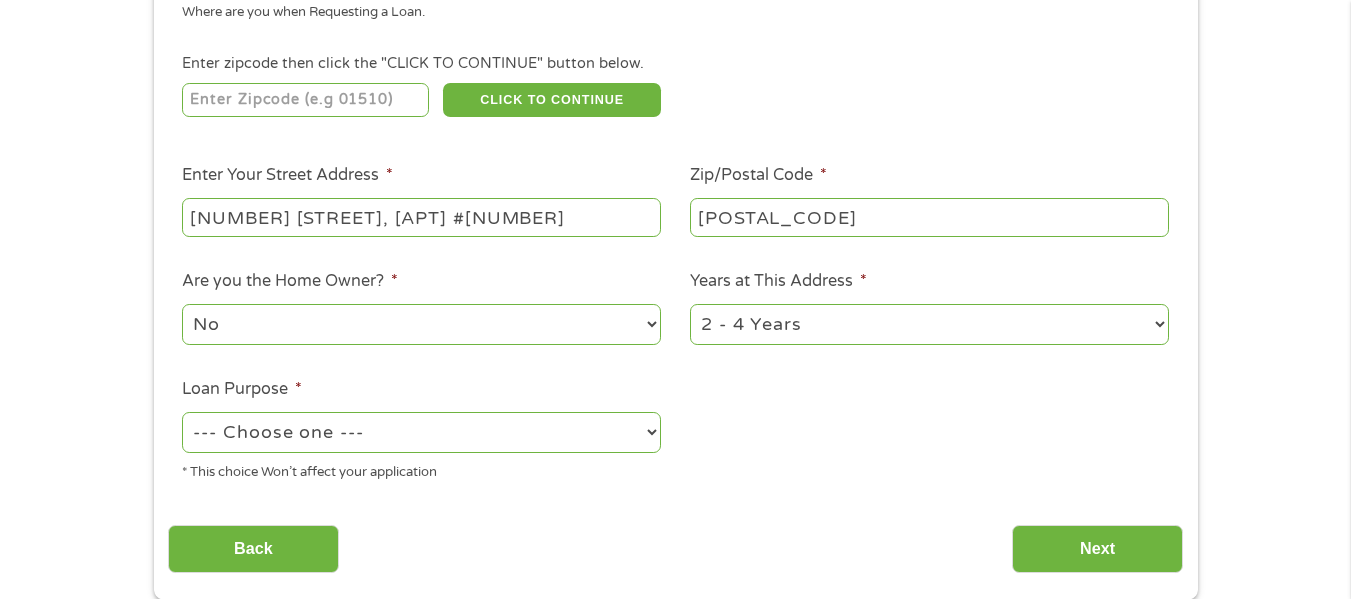 click on "No Yes" at bounding box center (421, 324) 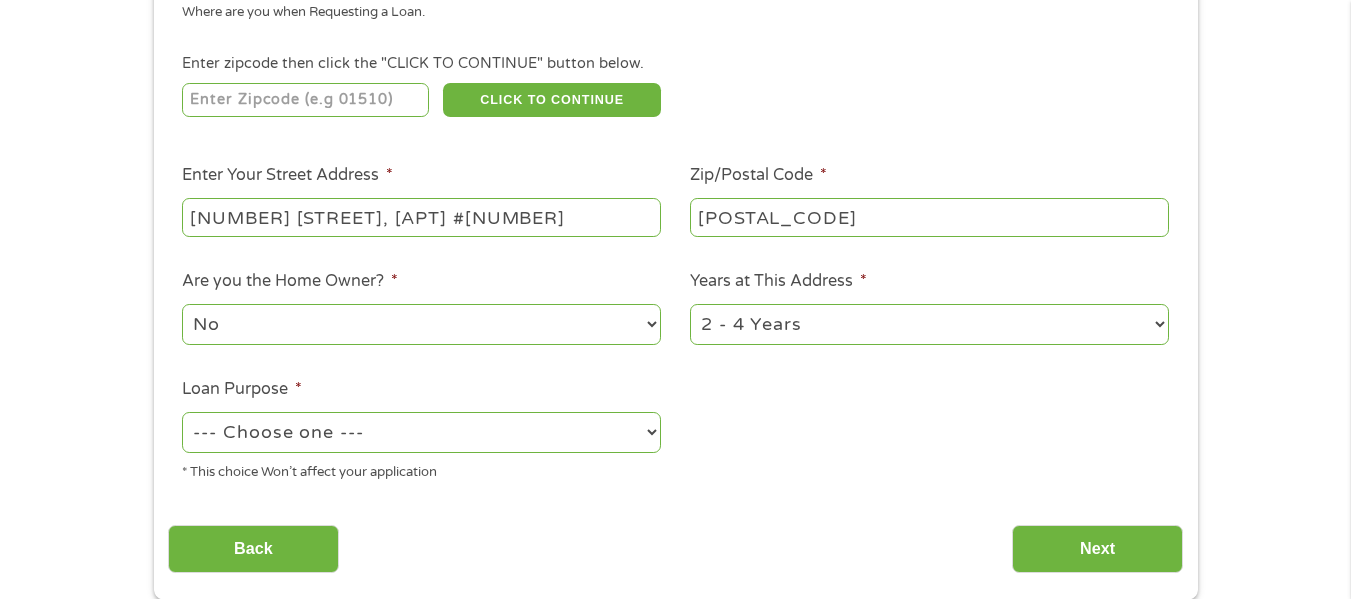 click on "1 Year or less 1 - 2 Years 2 - 4 Years Over 4 Years" at bounding box center (929, 324) 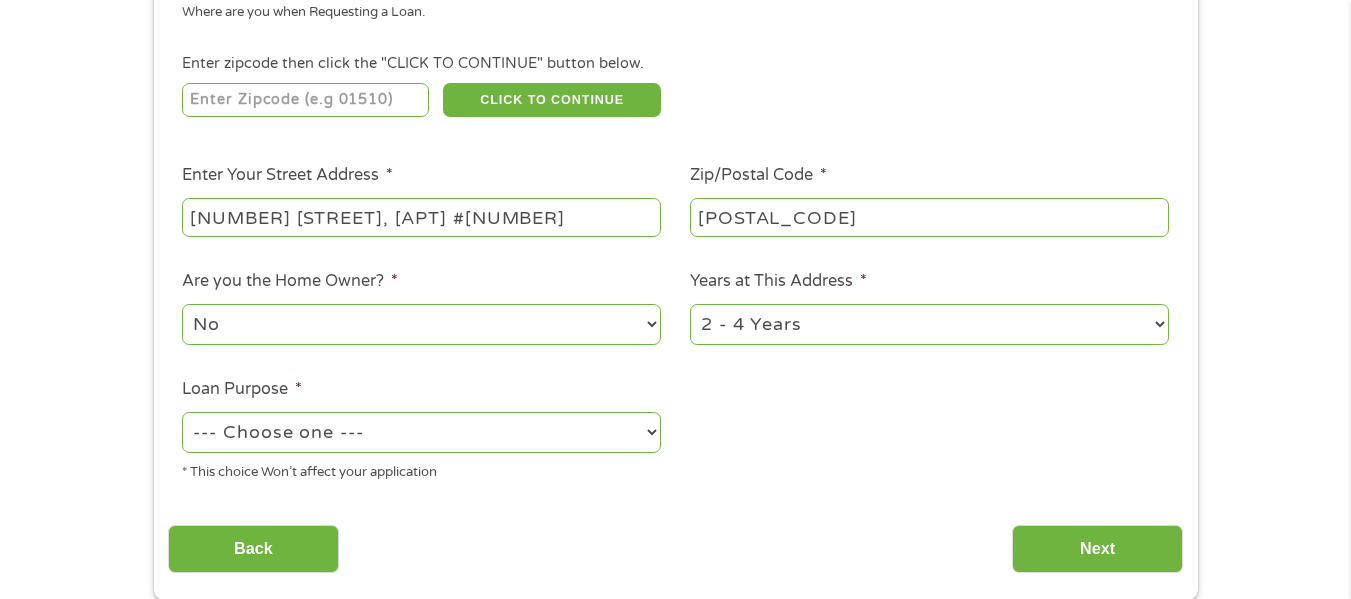 select on "24months" 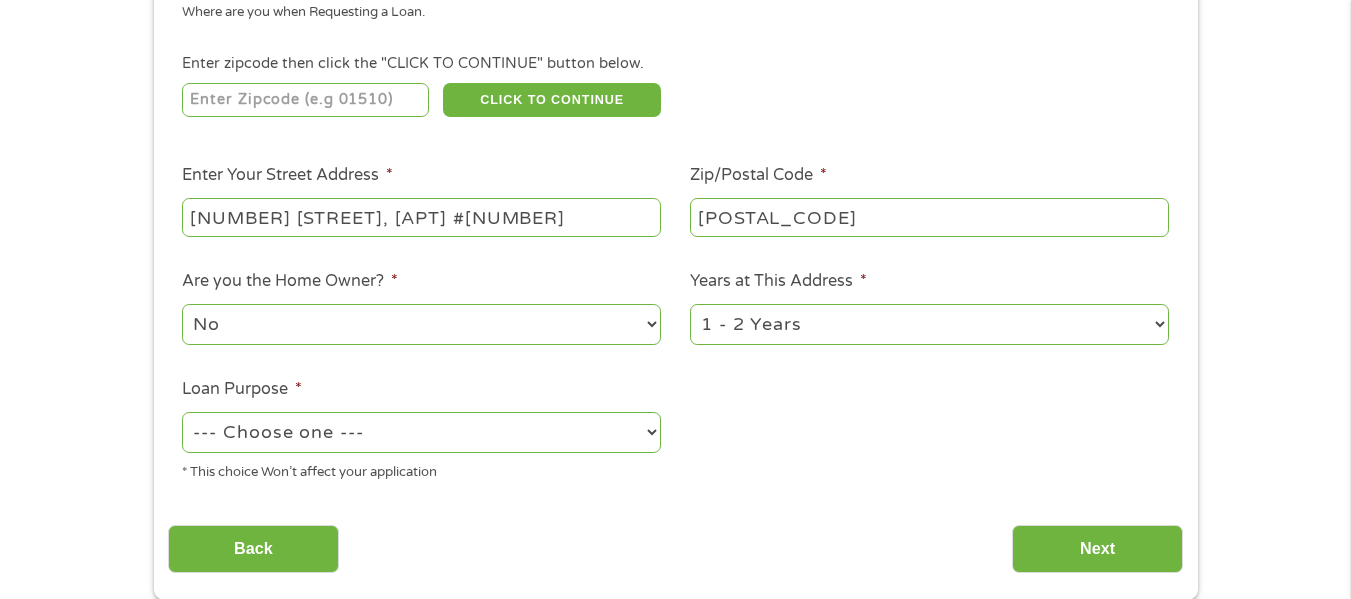 click on "1 Year or less 1 - 2 Years 2 - 4 Years Over 4 Years" at bounding box center [929, 324] 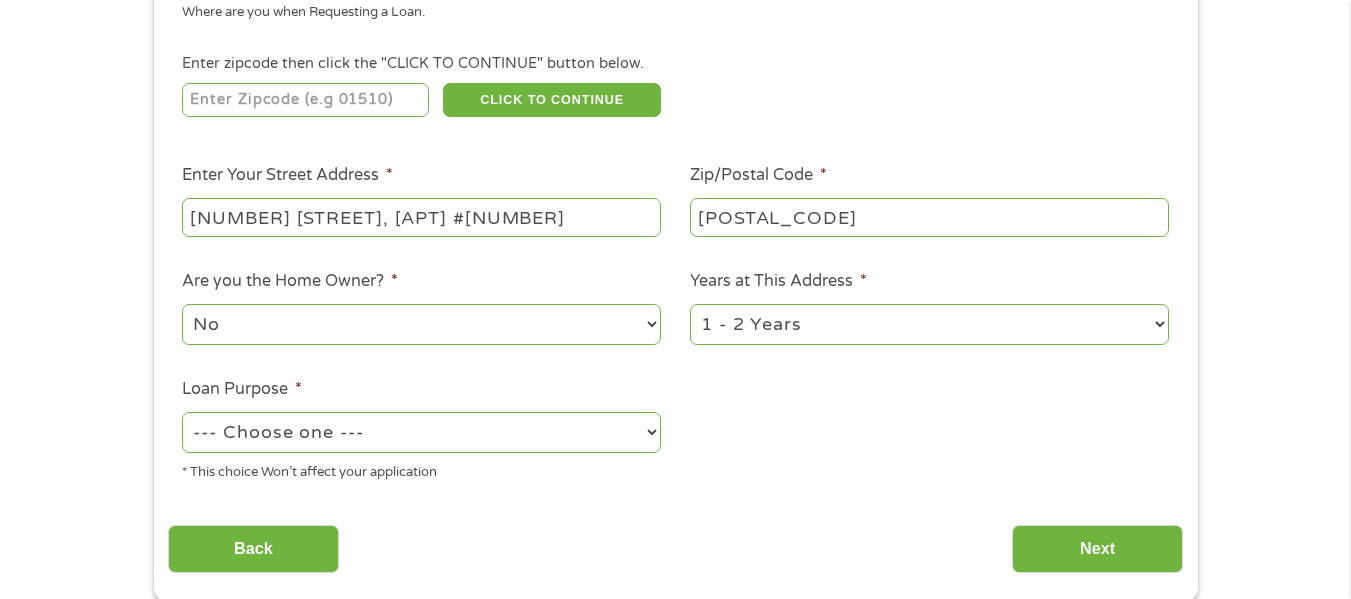 click on "--- Choose one --- Pay Bills Debt Consolidation Home Improvement Major Purchase Car Loan Short Term Cash Medical Expenses Other" at bounding box center [421, 432] 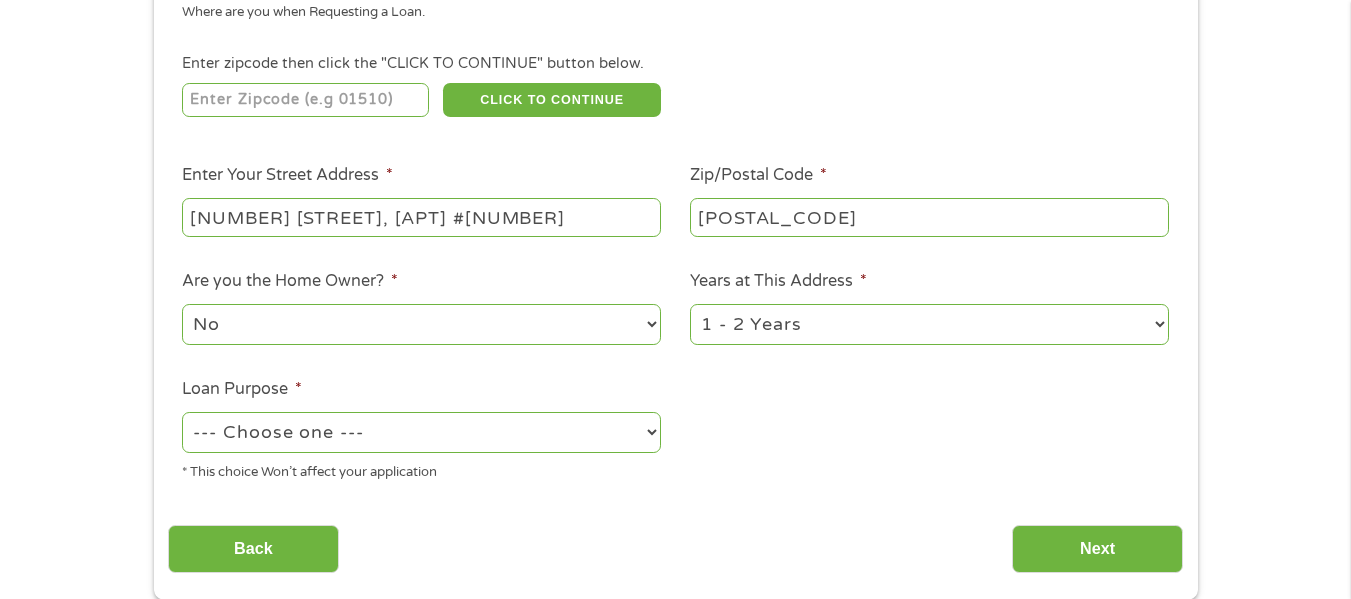 select on "shorttermcash" 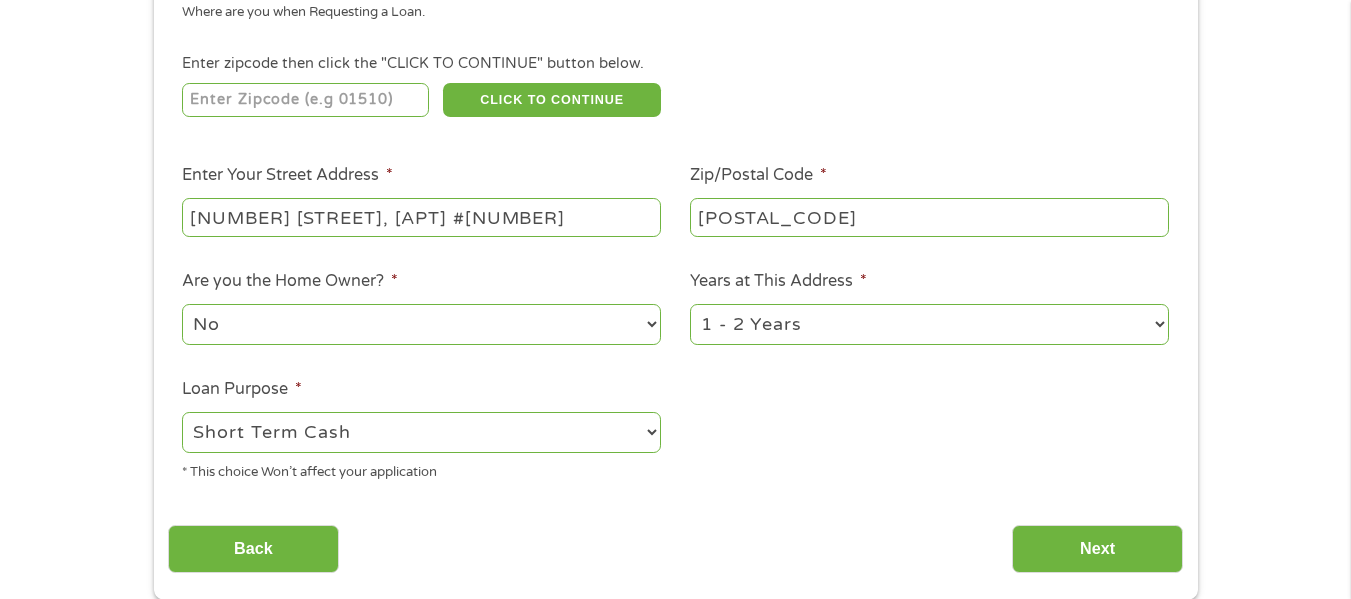 click on "--- Choose one --- Pay Bills Debt Consolidation Home Improvement Major Purchase Car Loan Short Term Cash Medical Expenses Other" at bounding box center [421, 432] 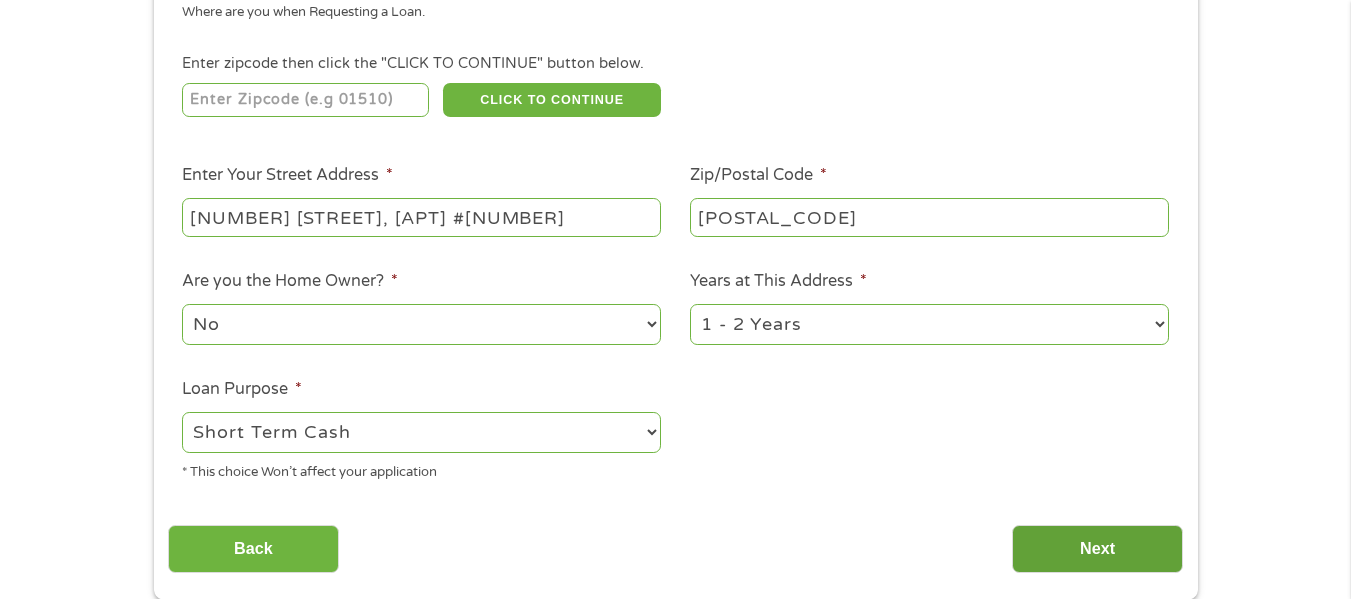 click on "Next" at bounding box center [1097, 549] 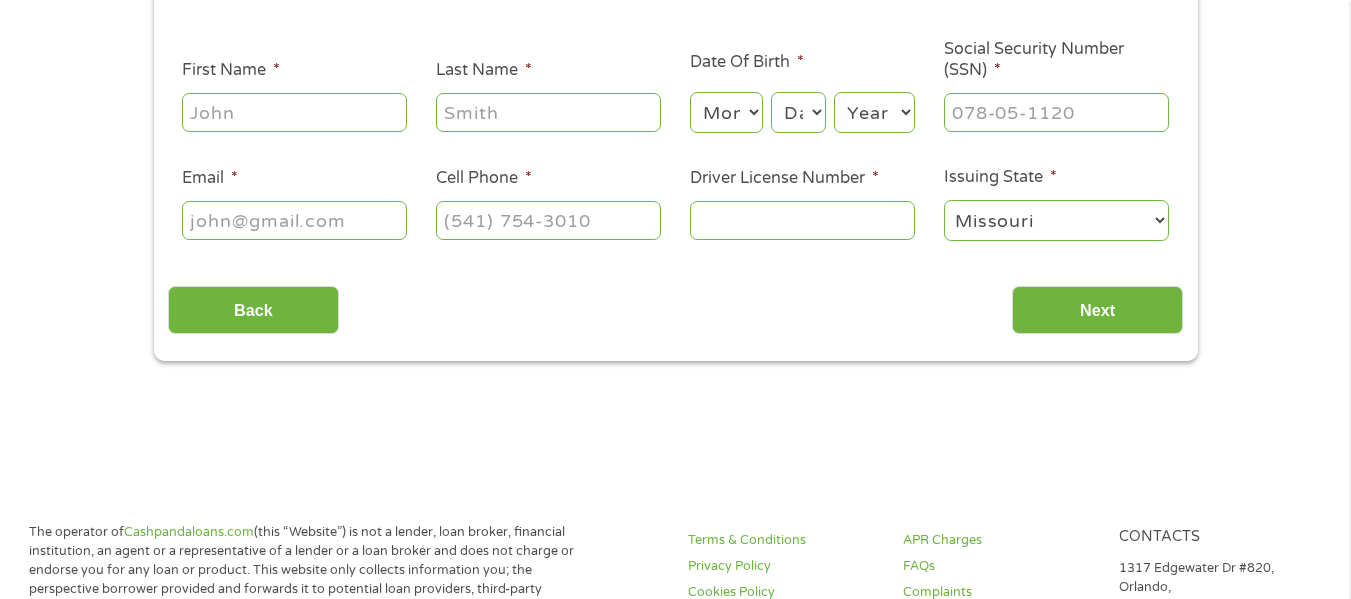 scroll, scrollTop: 0, scrollLeft: 0, axis: both 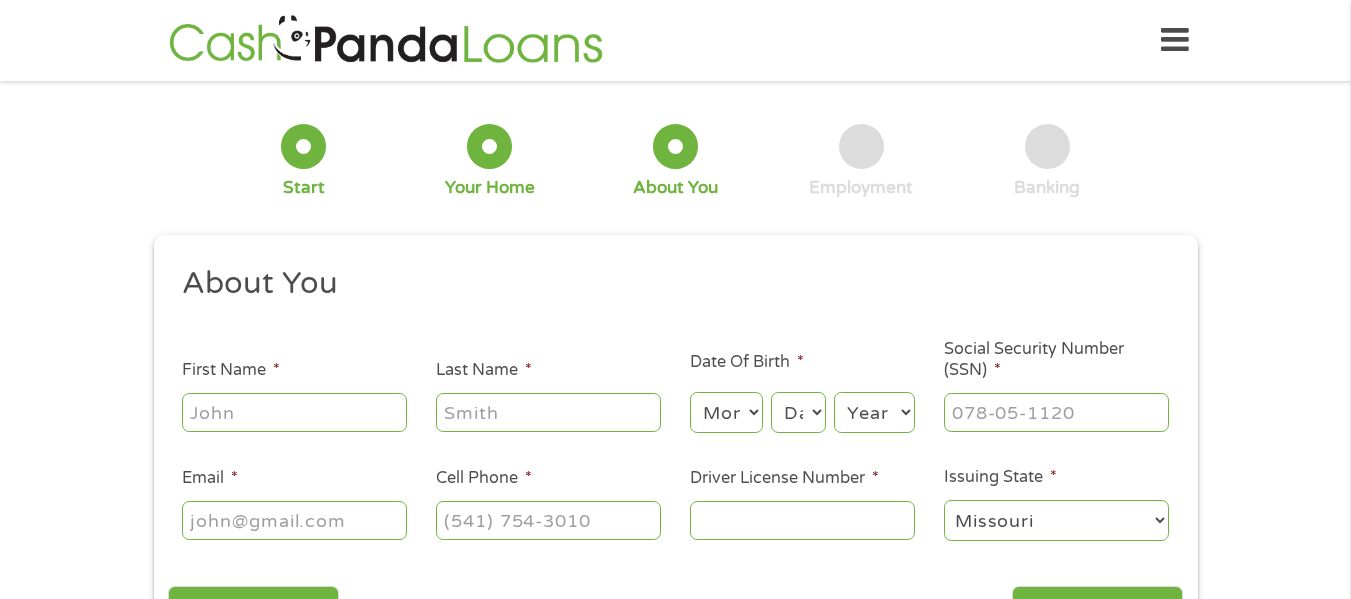 click on "First Name *" at bounding box center [294, 412] 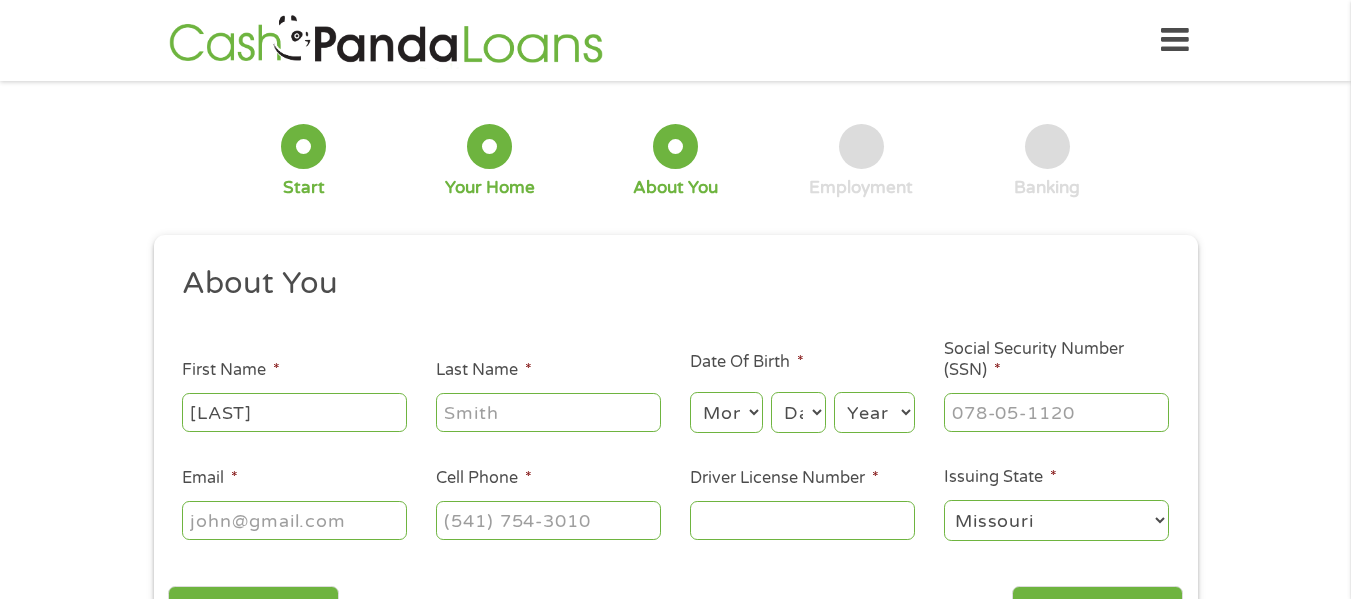 type on "[LAST]" 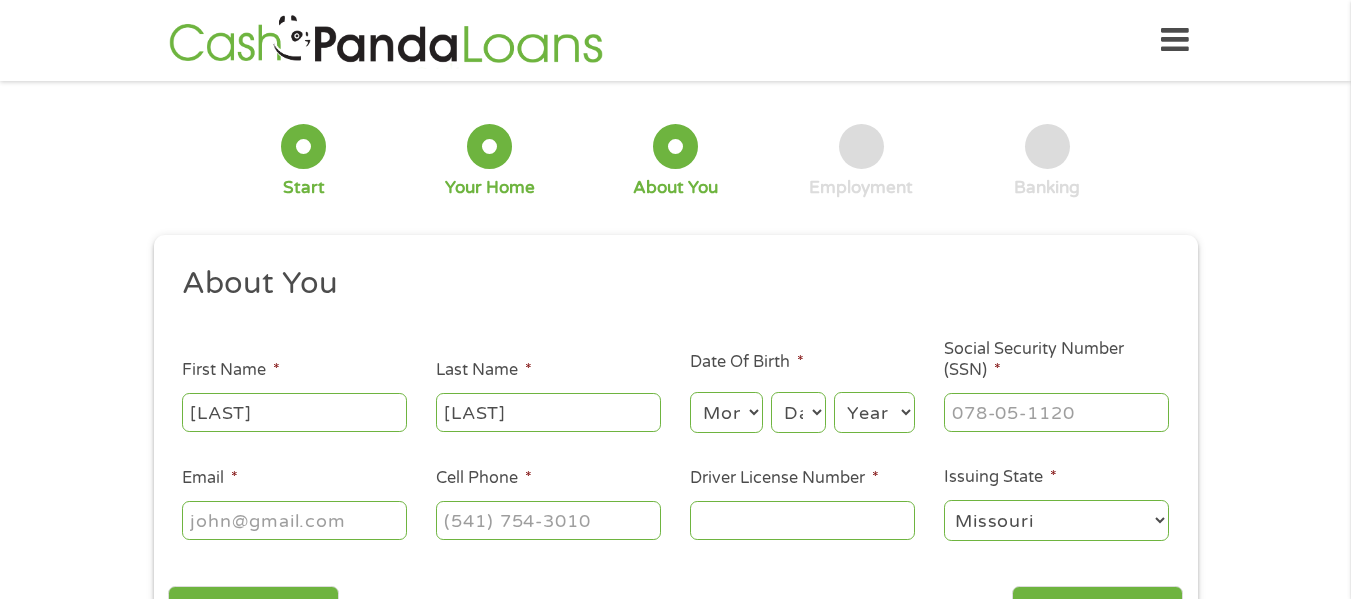 type on "[EMAIL]" 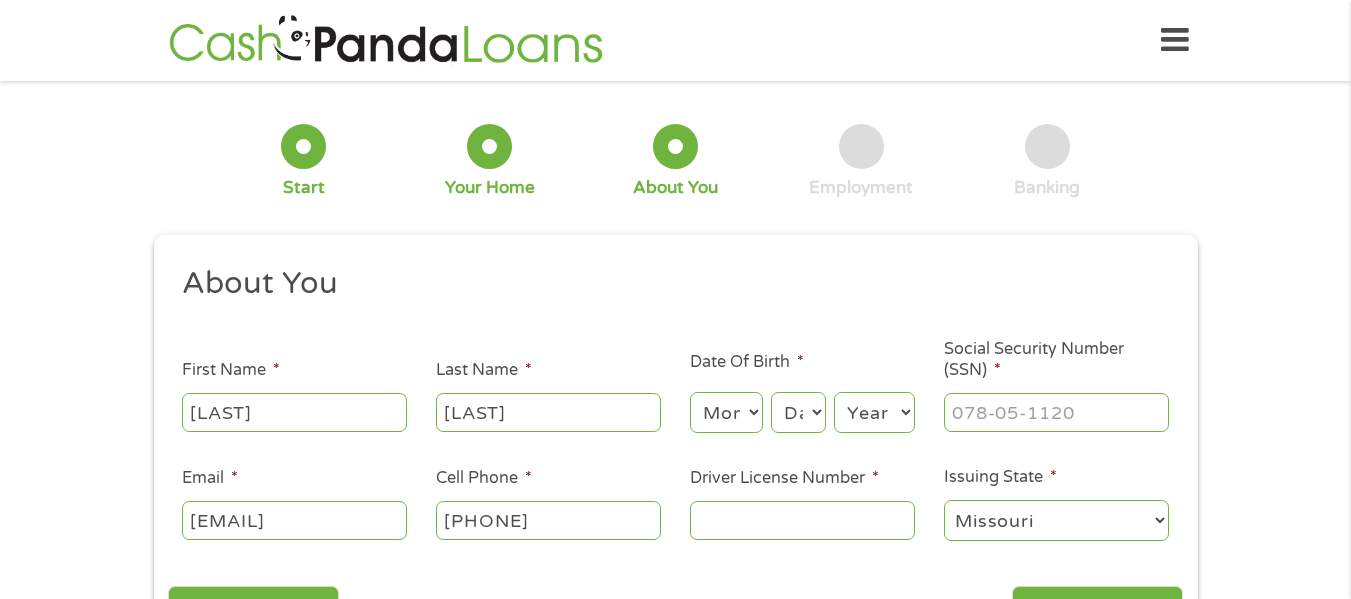 type on "[PHONE]" 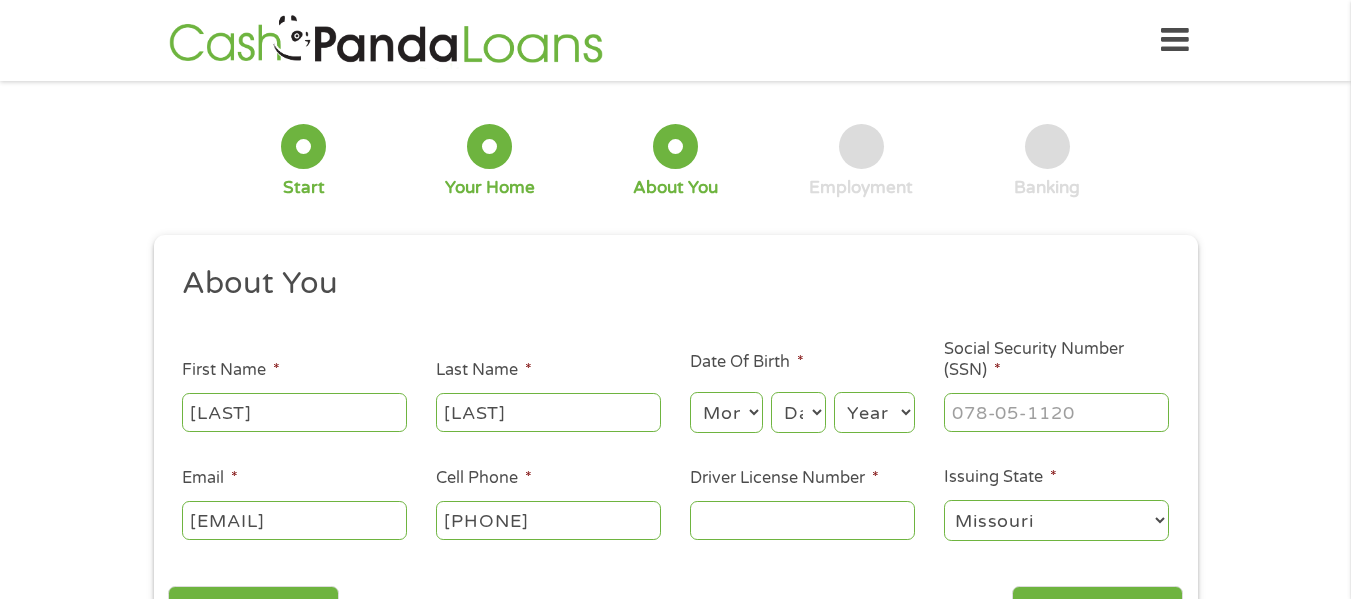 click on "Month 1 2 3 4 5 6 7 8 9 10 11 12" at bounding box center [726, 412] 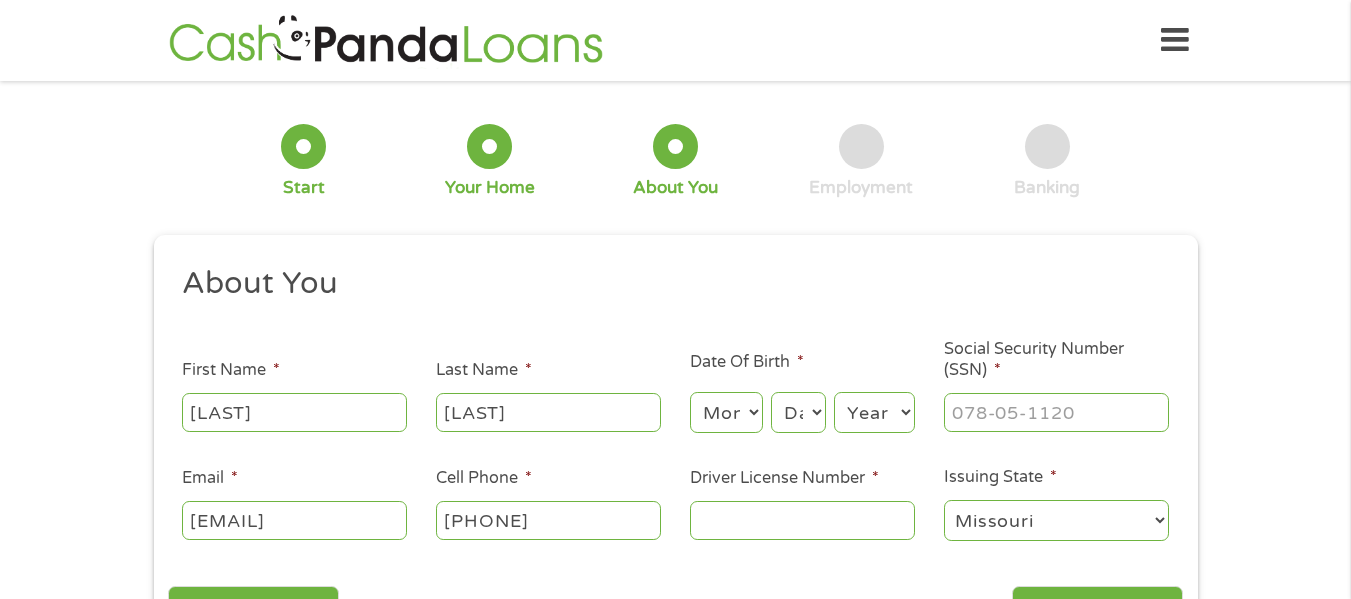 select on "4" 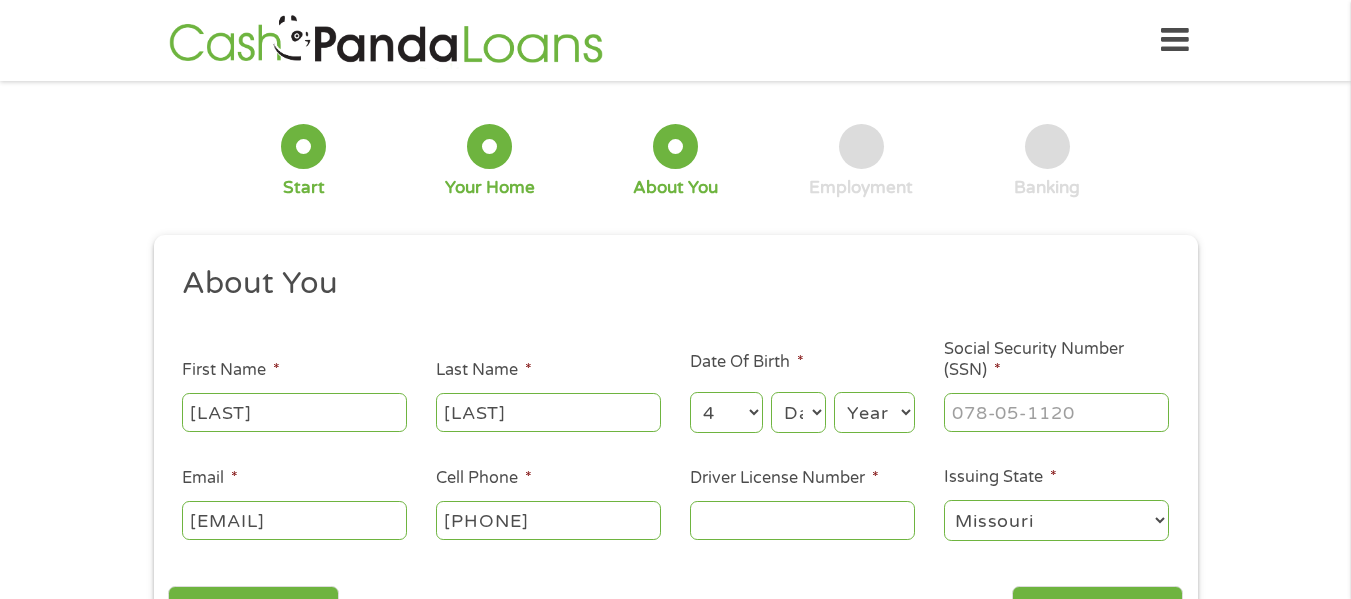 click on "Month 1 2 3 4 5 6 7 8 9 10 11 12" at bounding box center (726, 412) 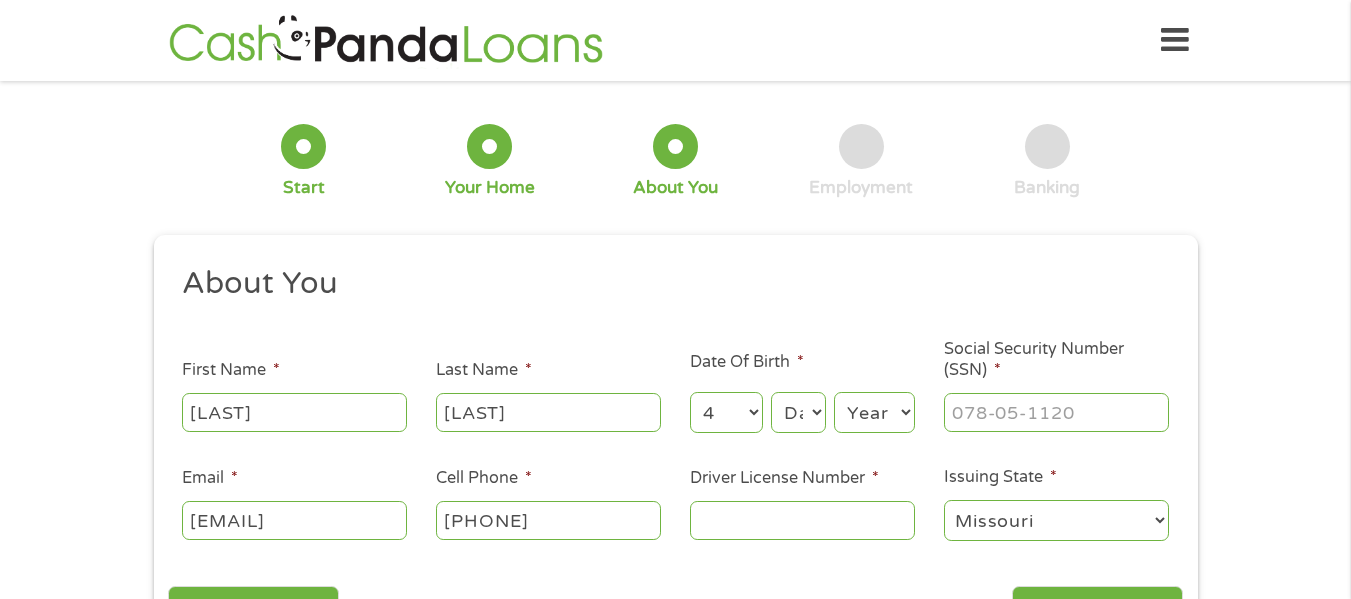click on "Day 1 2 3 4 5 6 7 8 9 10 11 12 13 14 15 16 17 18 19 20 21 22 23 24 25 26 27 28 29 30 31" at bounding box center (798, 412) 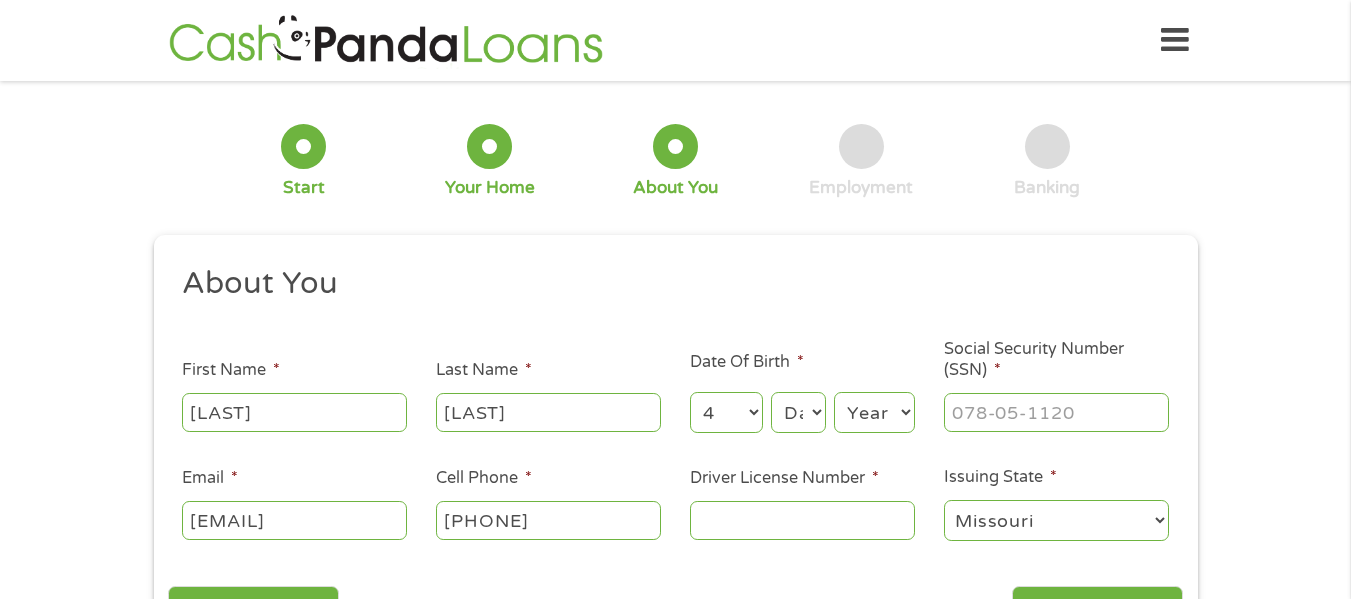 select on "6" 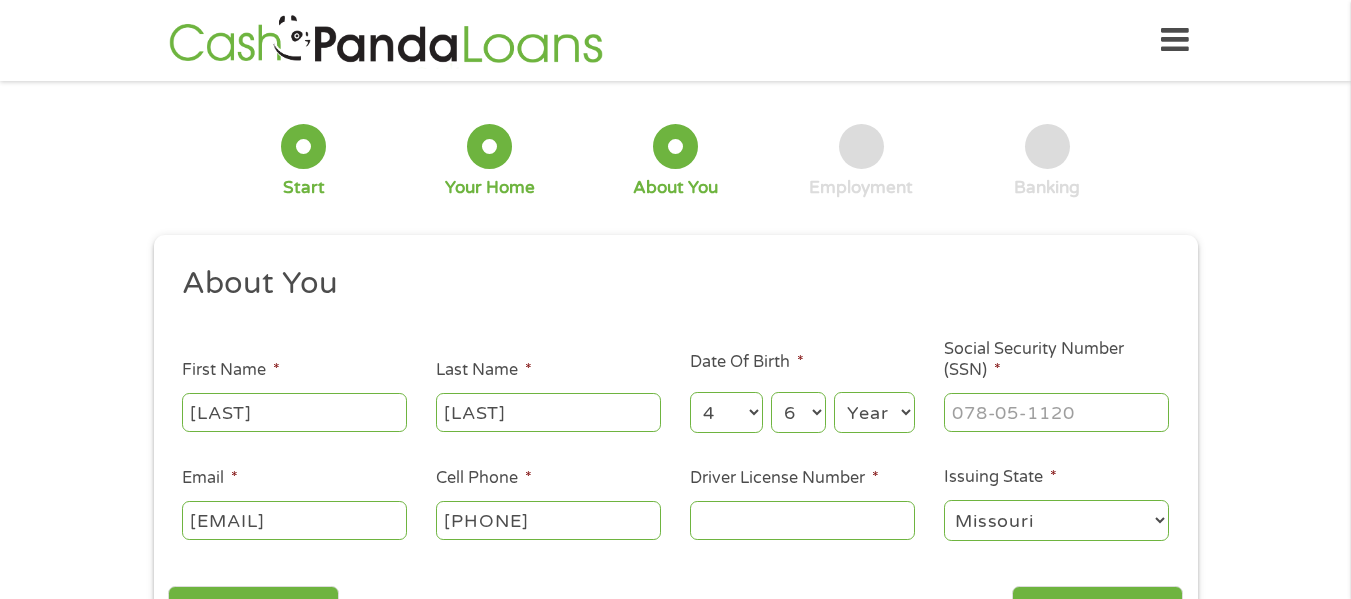 click on "Day 1 2 3 4 5 6 7 8 9 10 11 12 13 14 15 16 17 18 19 20 21 22 23 24 25 26 27 28 29 30 31" at bounding box center (798, 412) 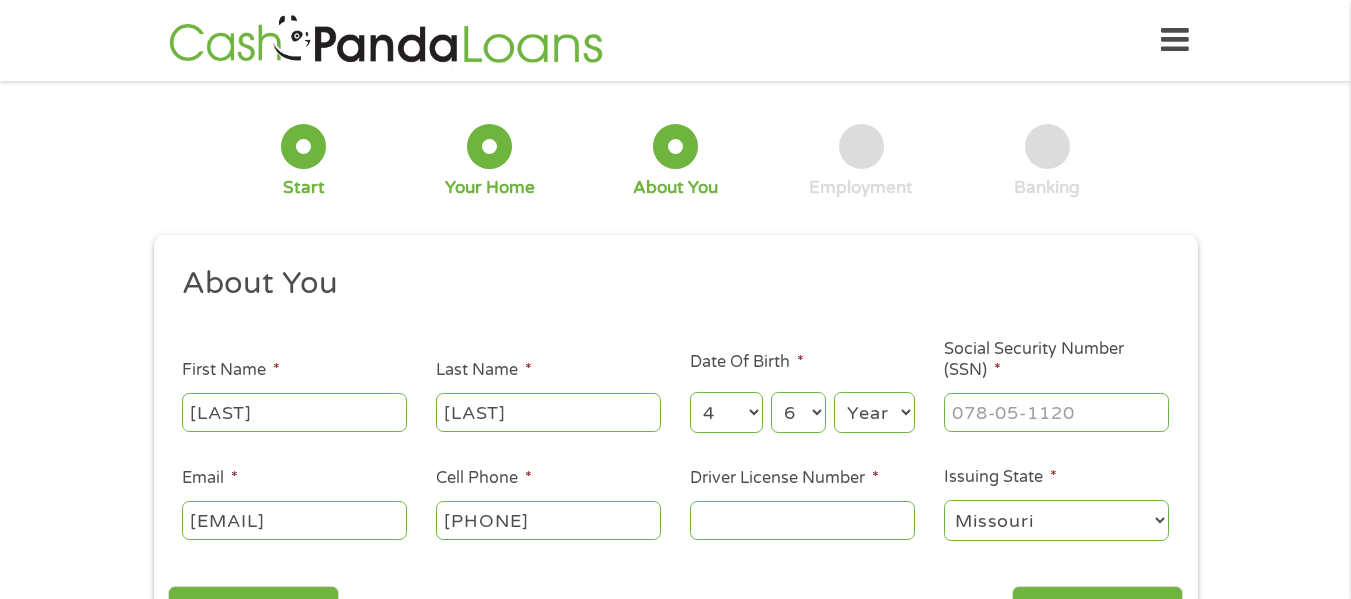 select on "1971" 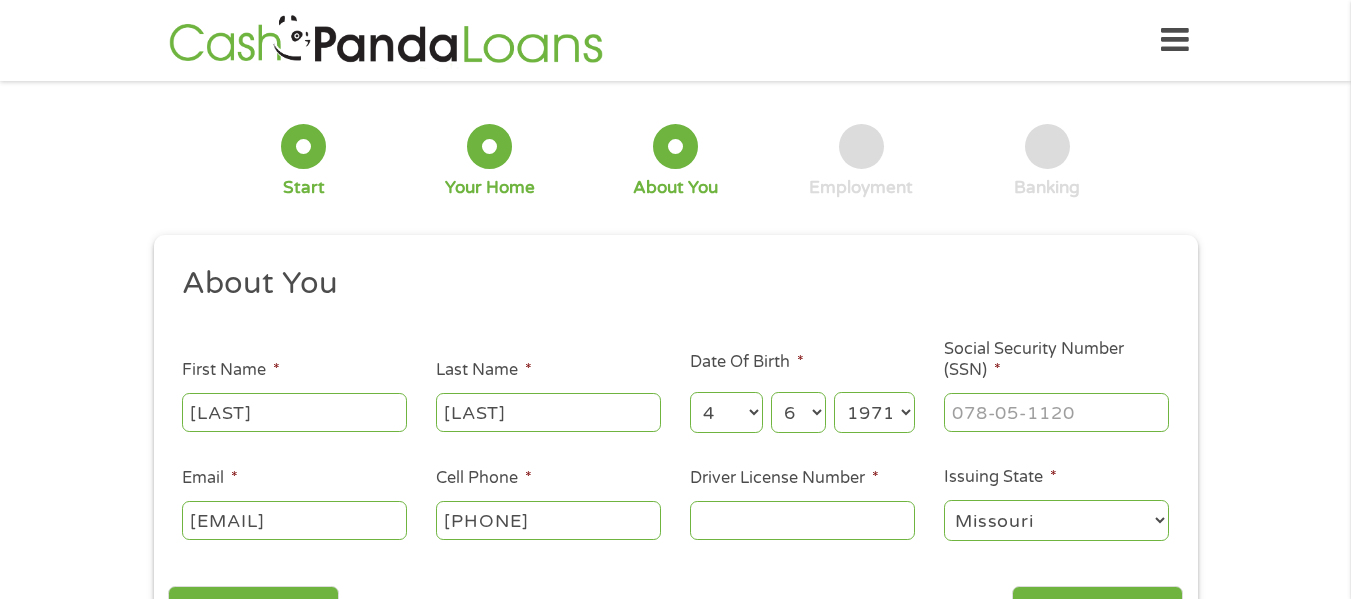 click on "Year 2007 2006 2005 2004 2003 2002 2001 2000 1999 1998 1997 1996 1995 1994 1993 1992 1991 1990 1989 1988 1987 1986 1985 1984 1983 1982 1981 1980 1979 1978 1977 1976 1975 1974 1973 1972 1971 1970 1969 1968 1967 1966 1965 1964 1963 1962 1961 1960 1959 1958 1957 1956 1955 1954 1953 1952 1951 1950 1949 1948 1947 1946 1945 1944 1943 1942 1941 1940 1939 1938 1937 1936 1935 1934 1933 1932 1931 1930 1929 1928 1927 1926 1925 1924 1923 1922 1921 1920" at bounding box center (874, 412) 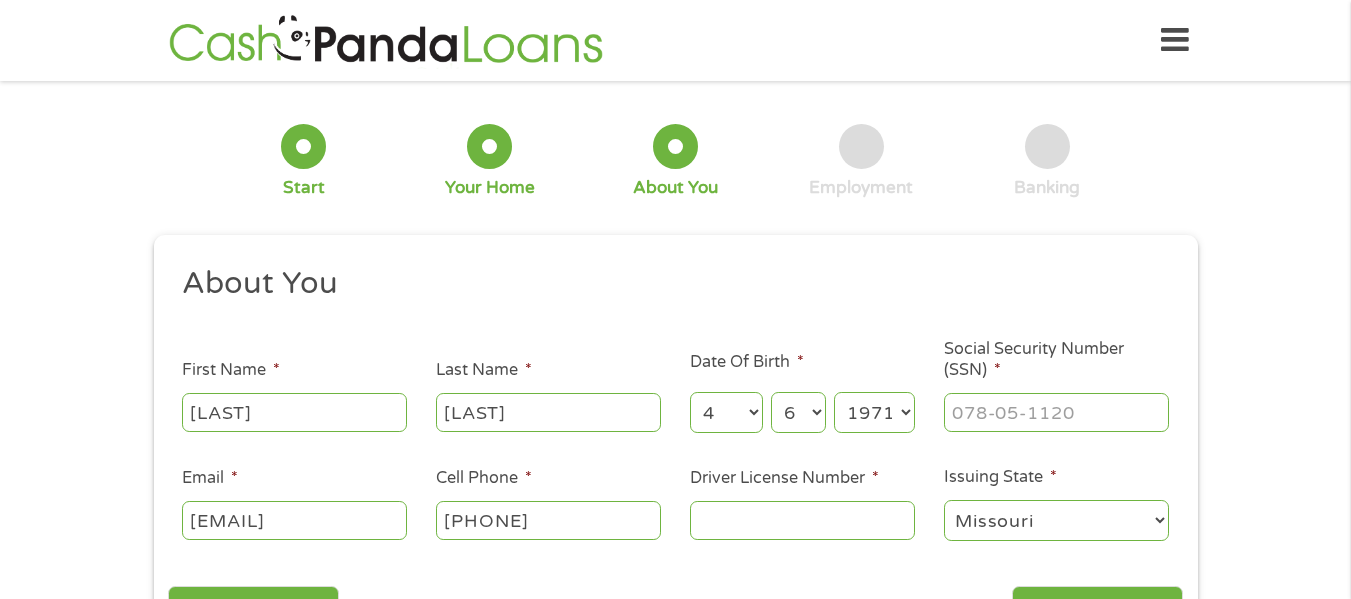 click on "About You" at bounding box center [668, 284] 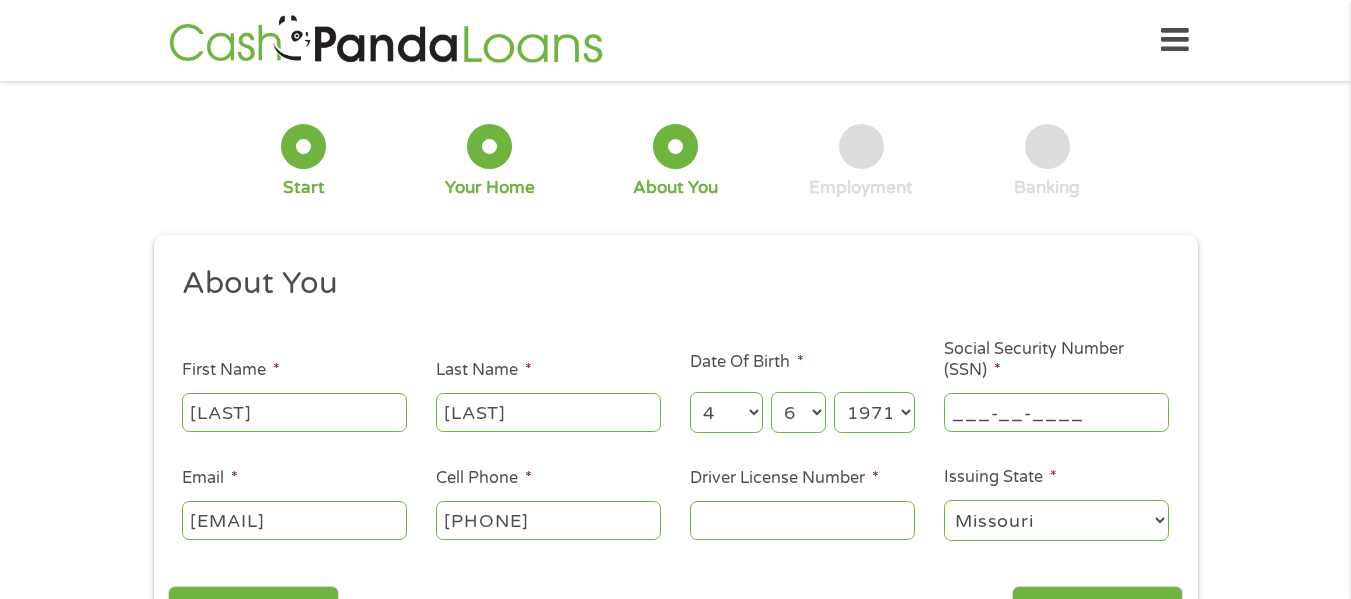 click on "___-__-____" at bounding box center (1056, 412) 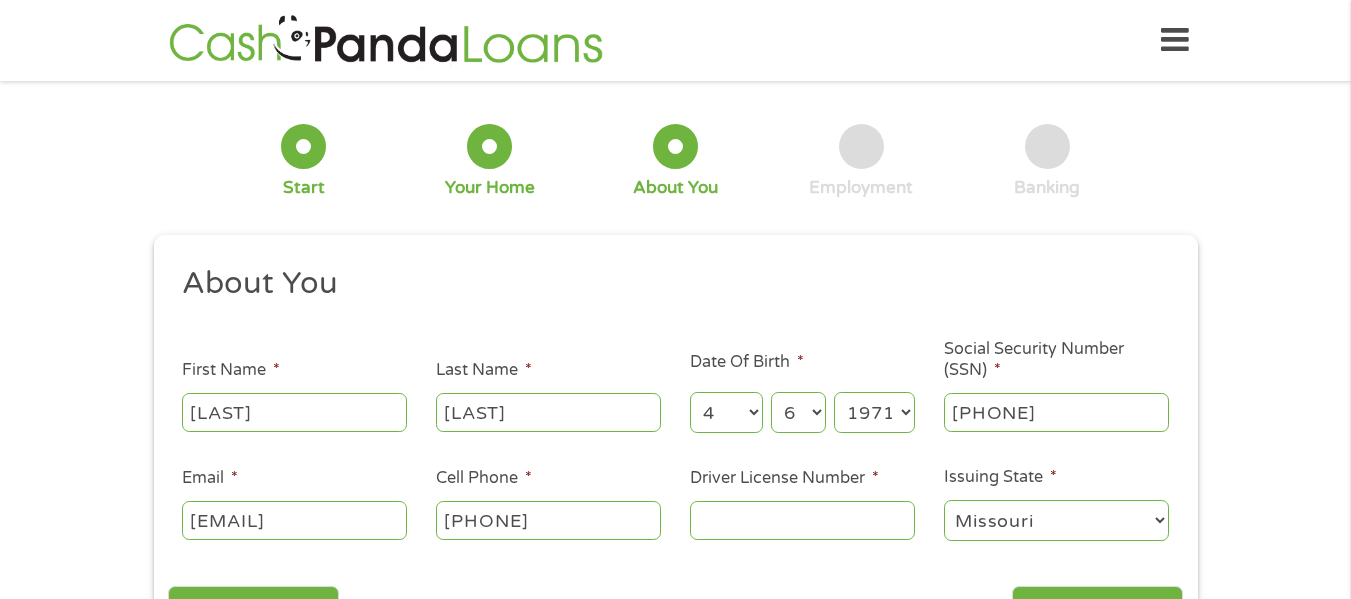 type on "[PHONE]" 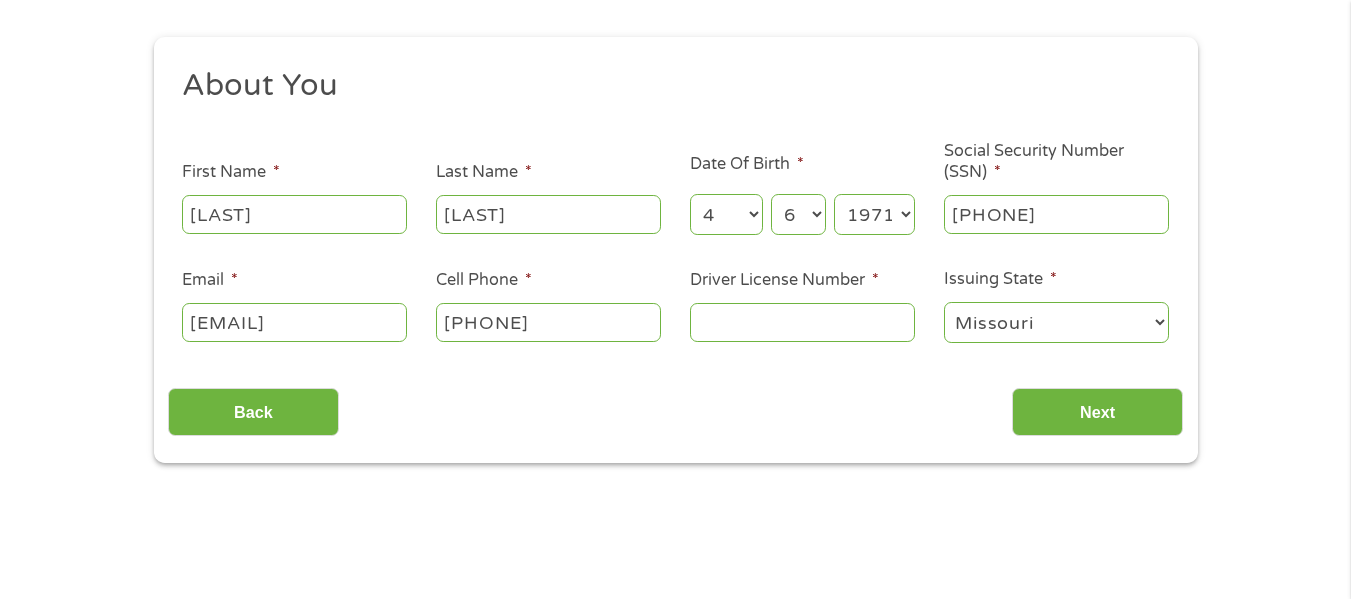 scroll, scrollTop: 200, scrollLeft: 0, axis: vertical 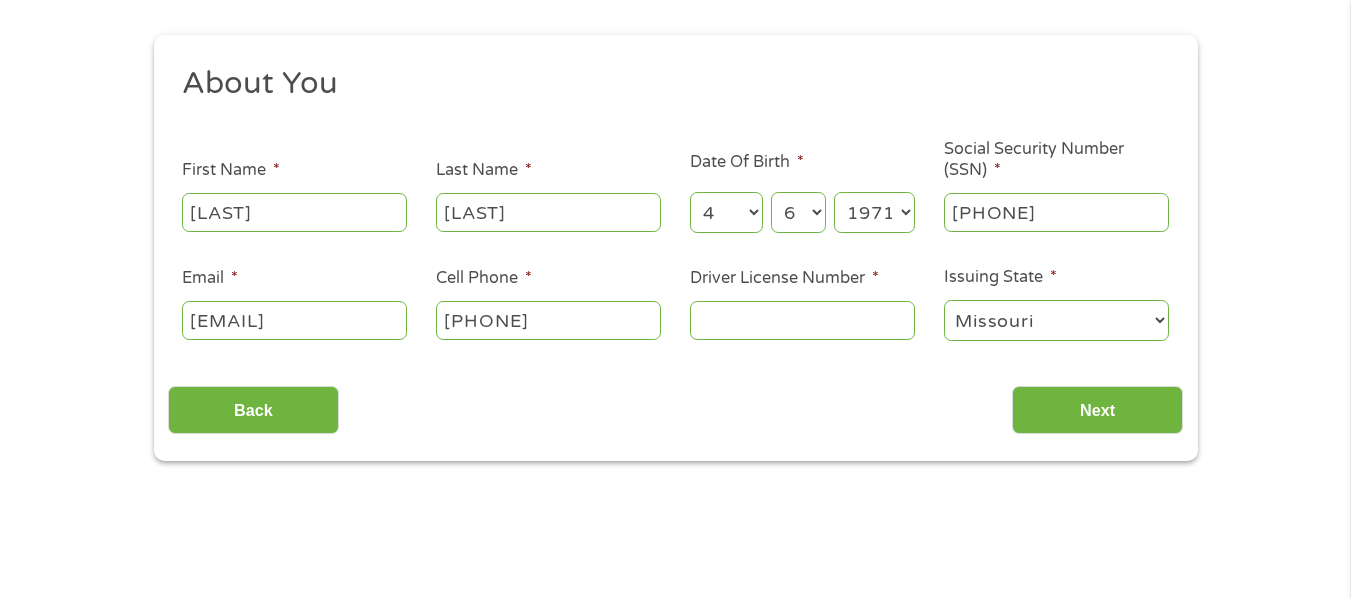 click on "Driver License Number *" at bounding box center [802, 320] 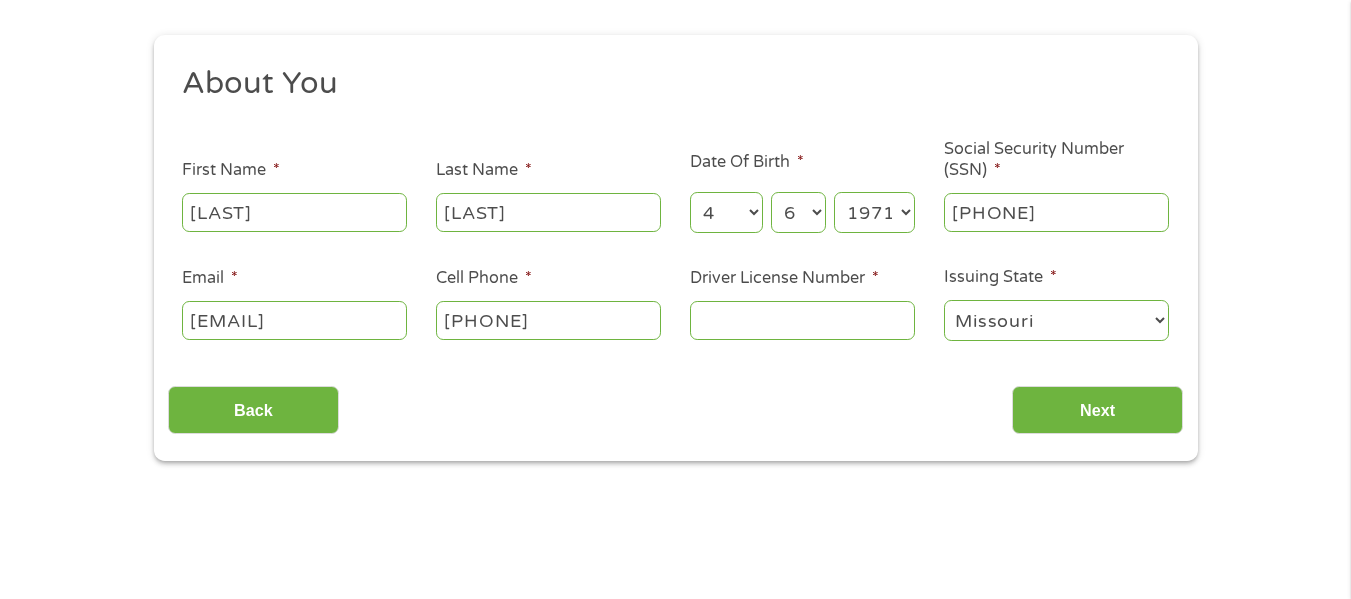click on "Driver License Number *" at bounding box center [802, 320] 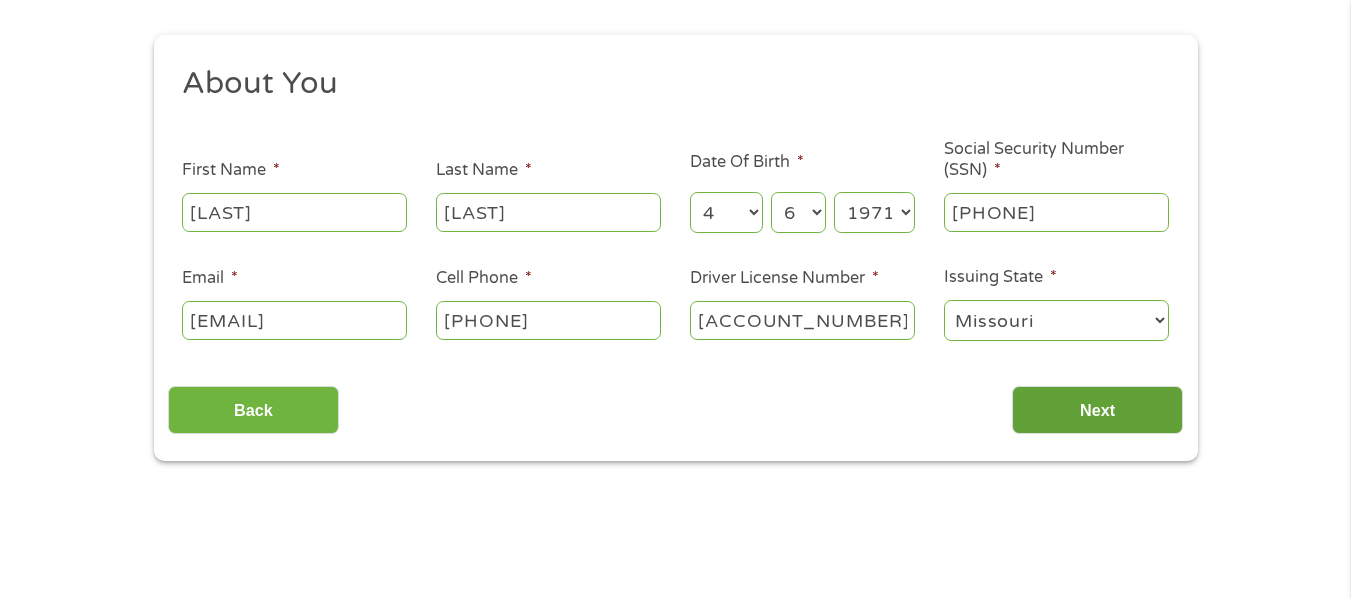 type on "[ACCOUNT_NUMBER]" 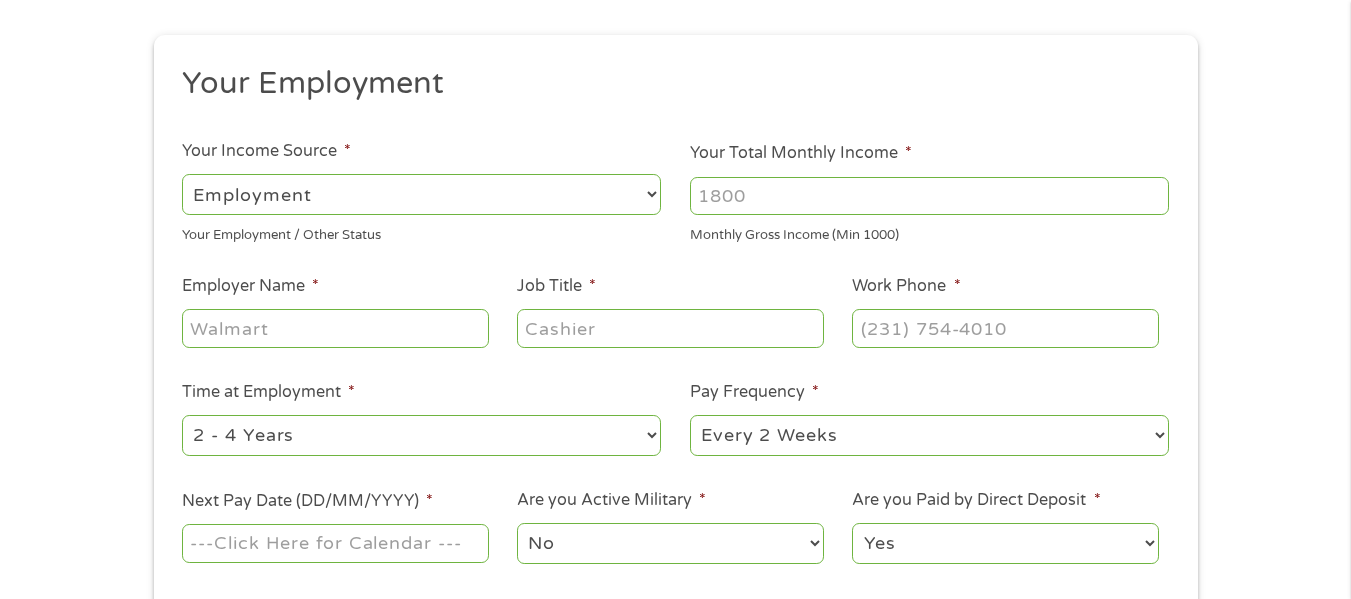 scroll, scrollTop: 8, scrollLeft: 8, axis: both 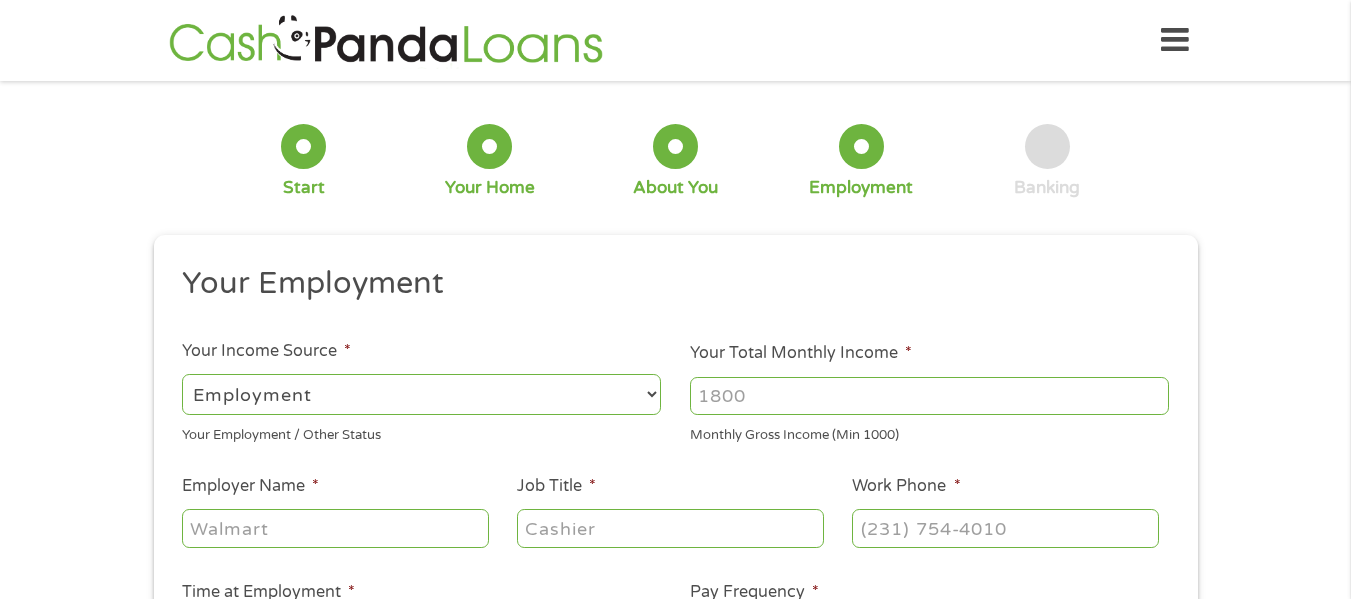 click on "Your Total Monthly Income *" at bounding box center [929, 396] 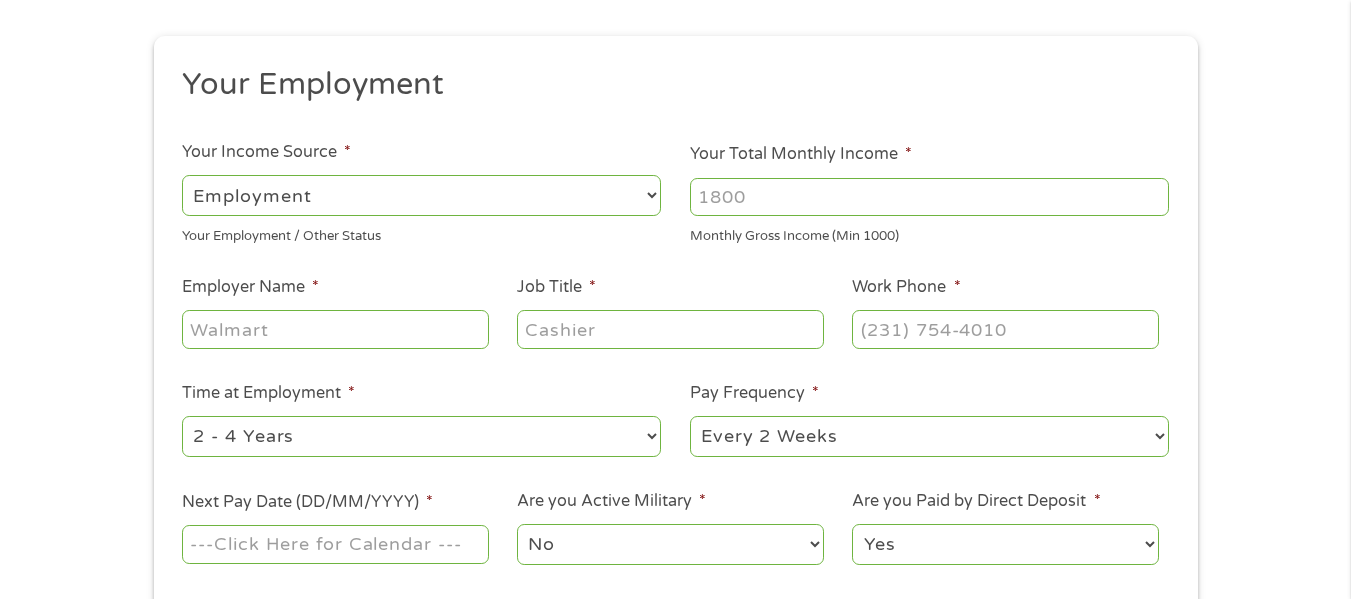 scroll, scrollTop: 200, scrollLeft: 0, axis: vertical 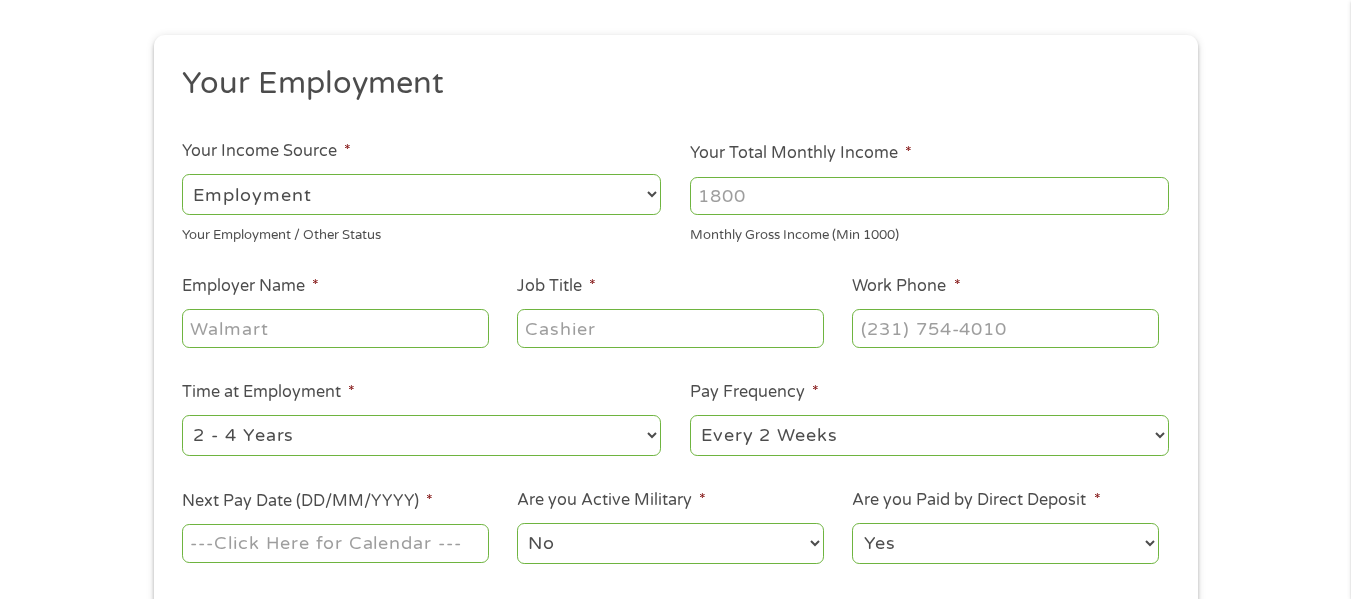 type on "[ACCOUNT_NUMBER]" 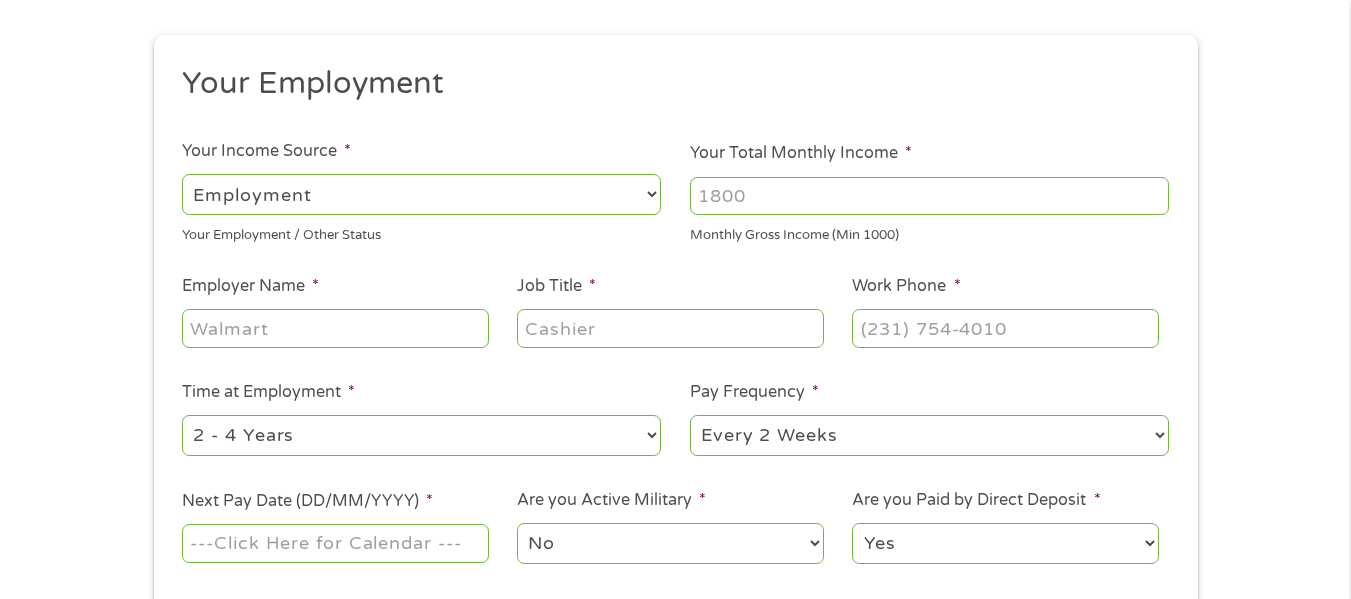 click on "Employer Name *" at bounding box center [335, 328] 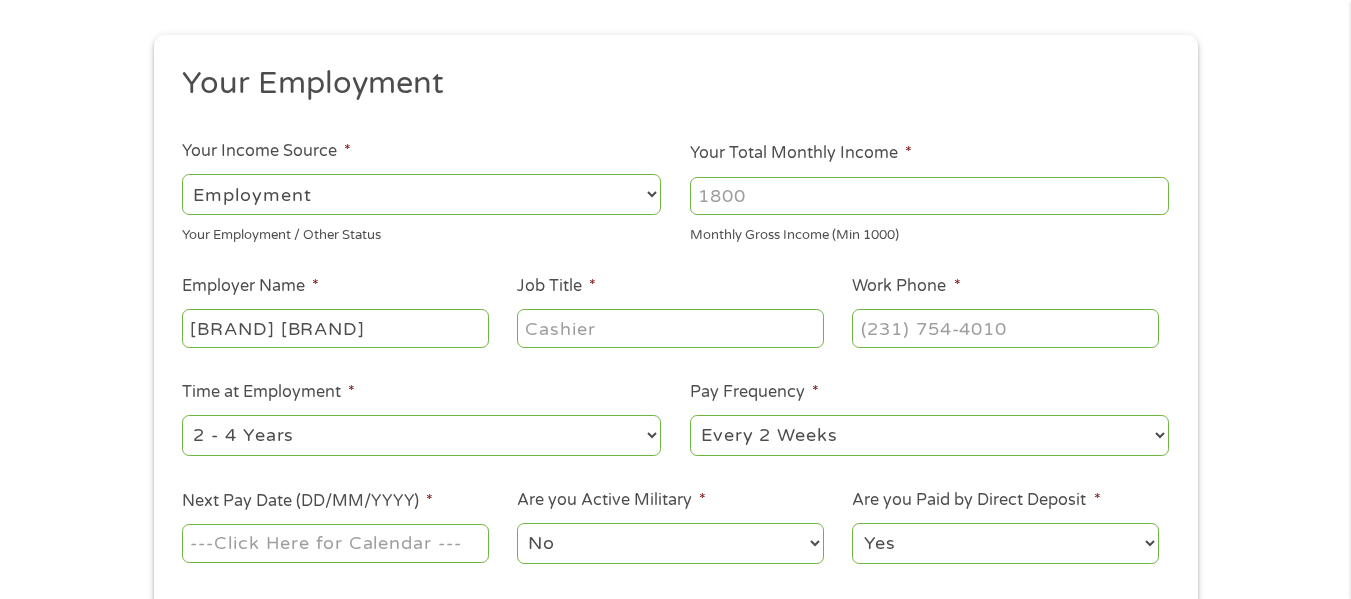 scroll, scrollTop: 0, scrollLeft: 12, axis: horizontal 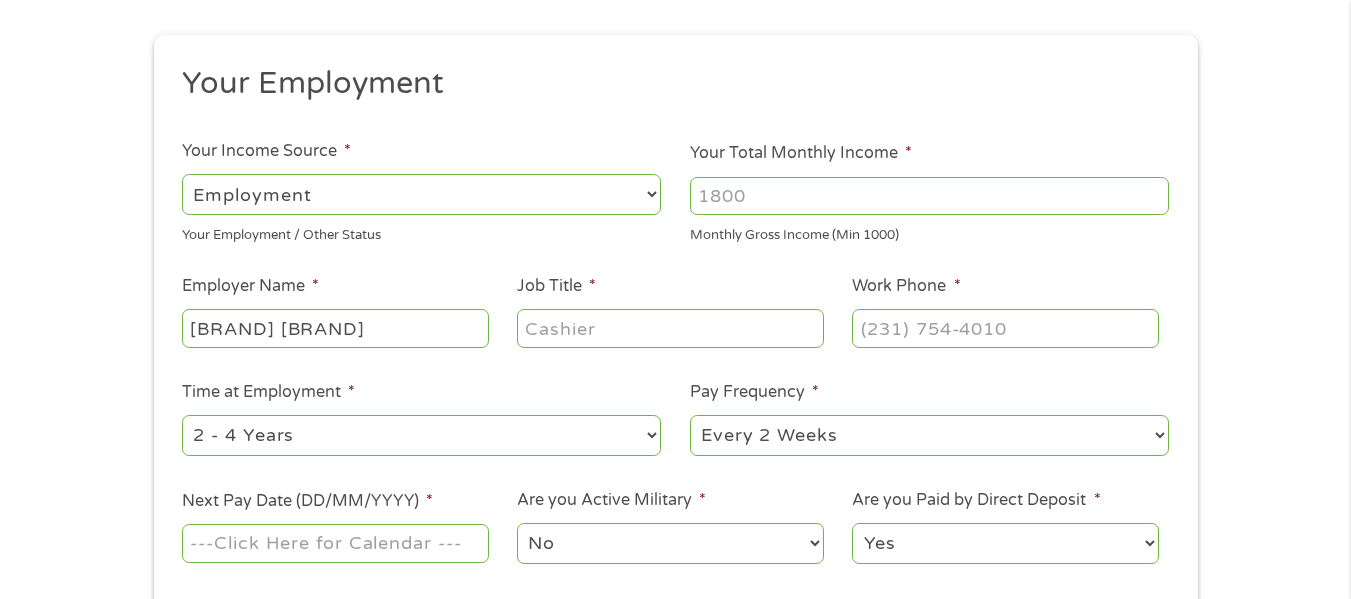 type on "[BRAND] [BRAND]" 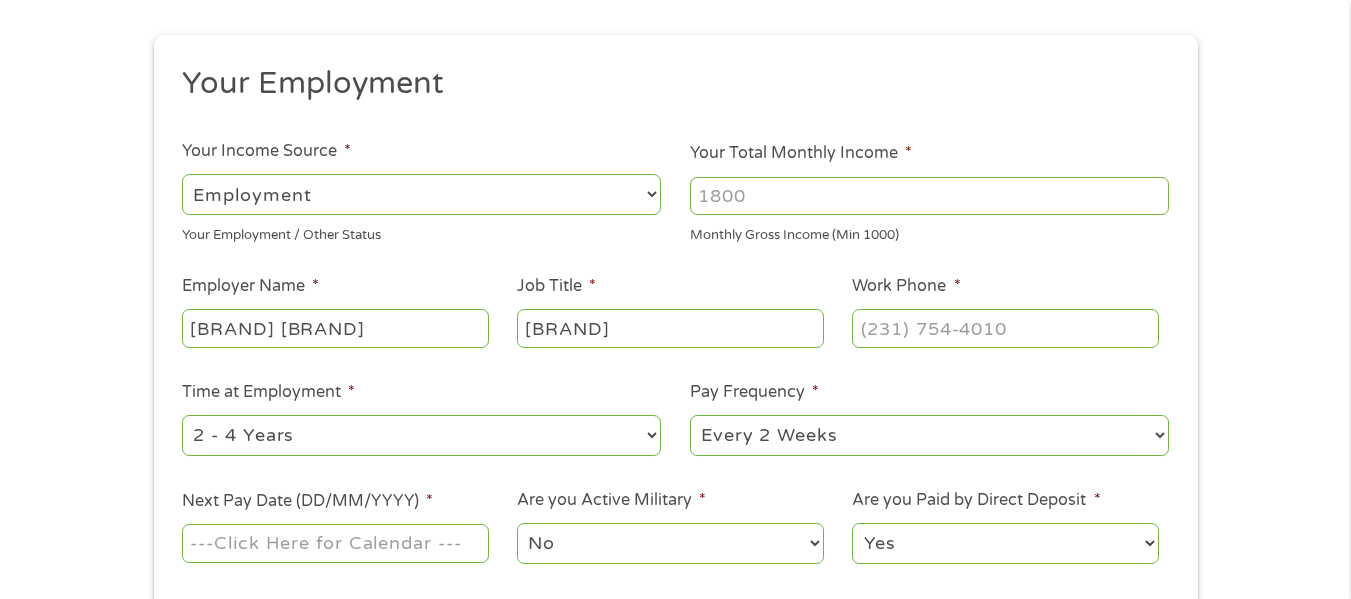 type on "[BRAND]" 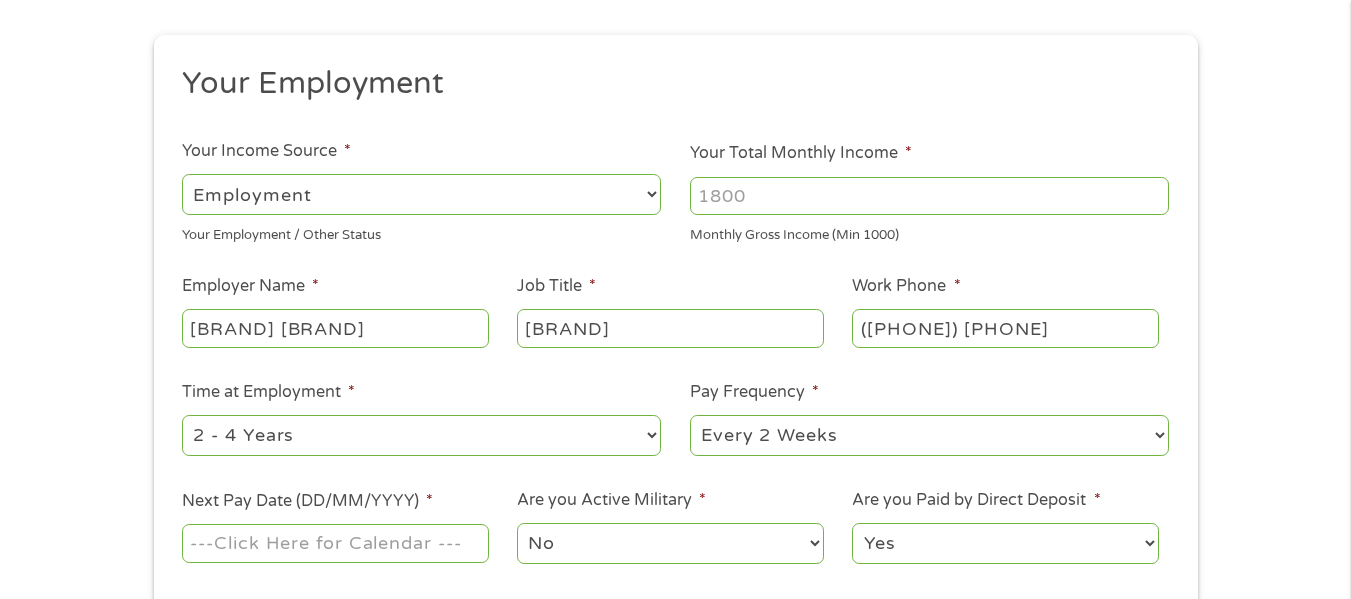 type on "[PHONE]" 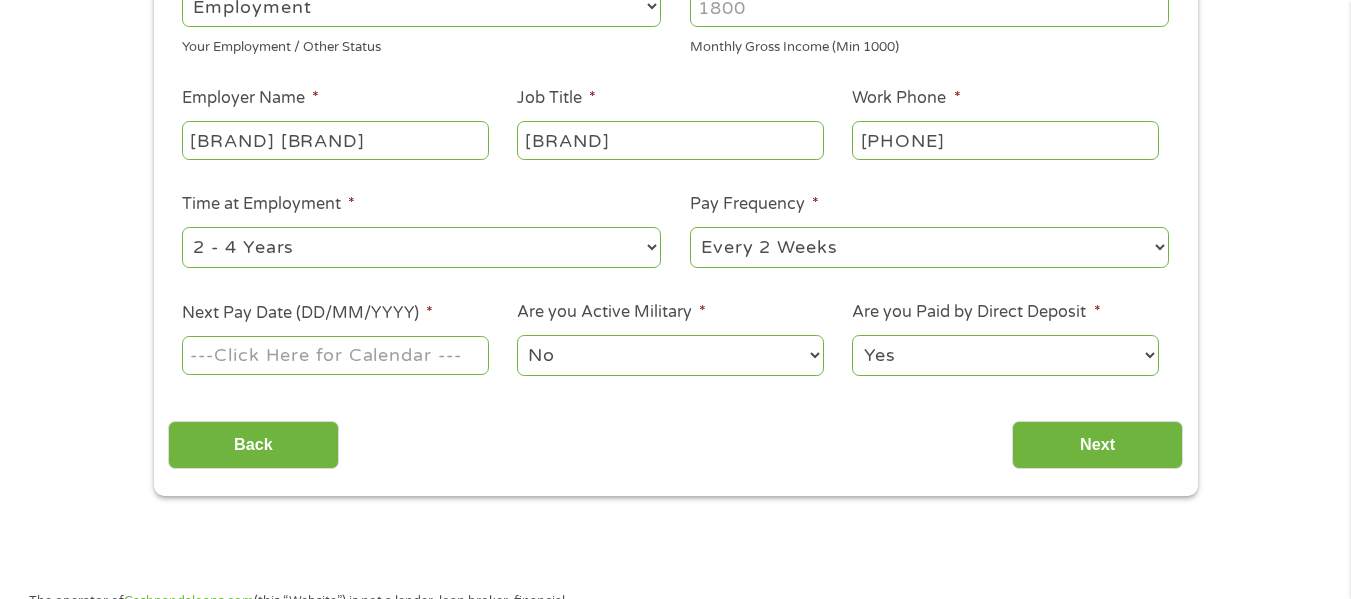 scroll, scrollTop: 400, scrollLeft: 0, axis: vertical 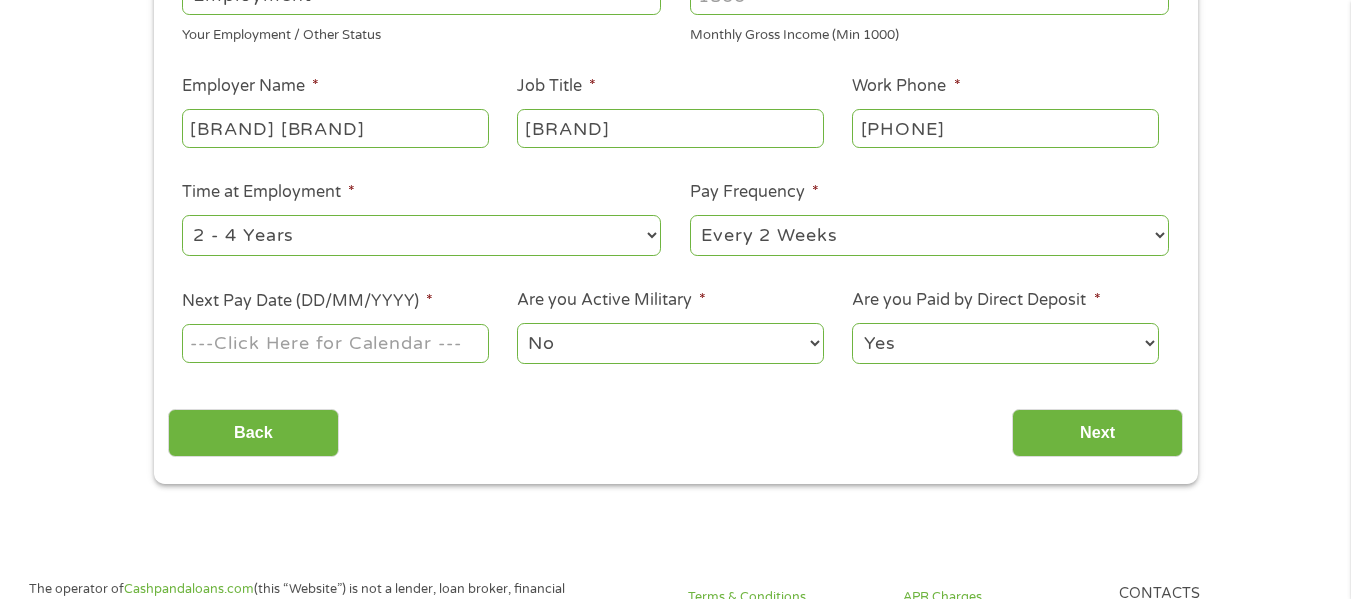 click on "Next Pay Date (DD/MM/YYYY) *" at bounding box center (335, 343) 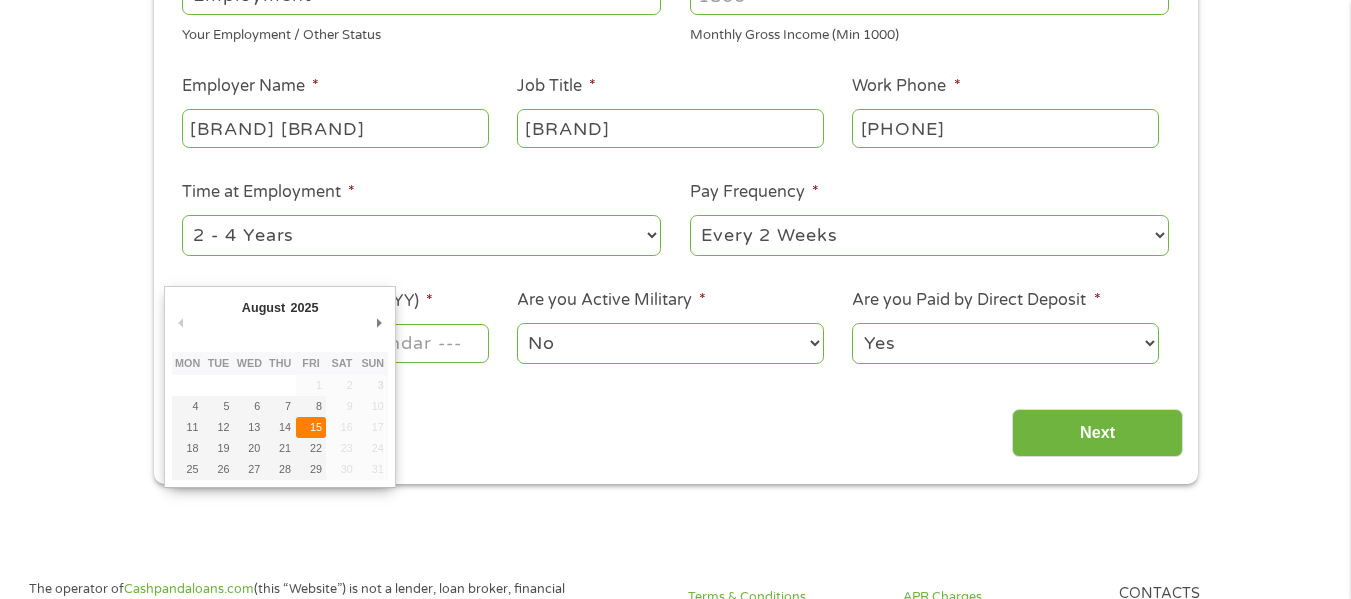 type on "15/08/2025" 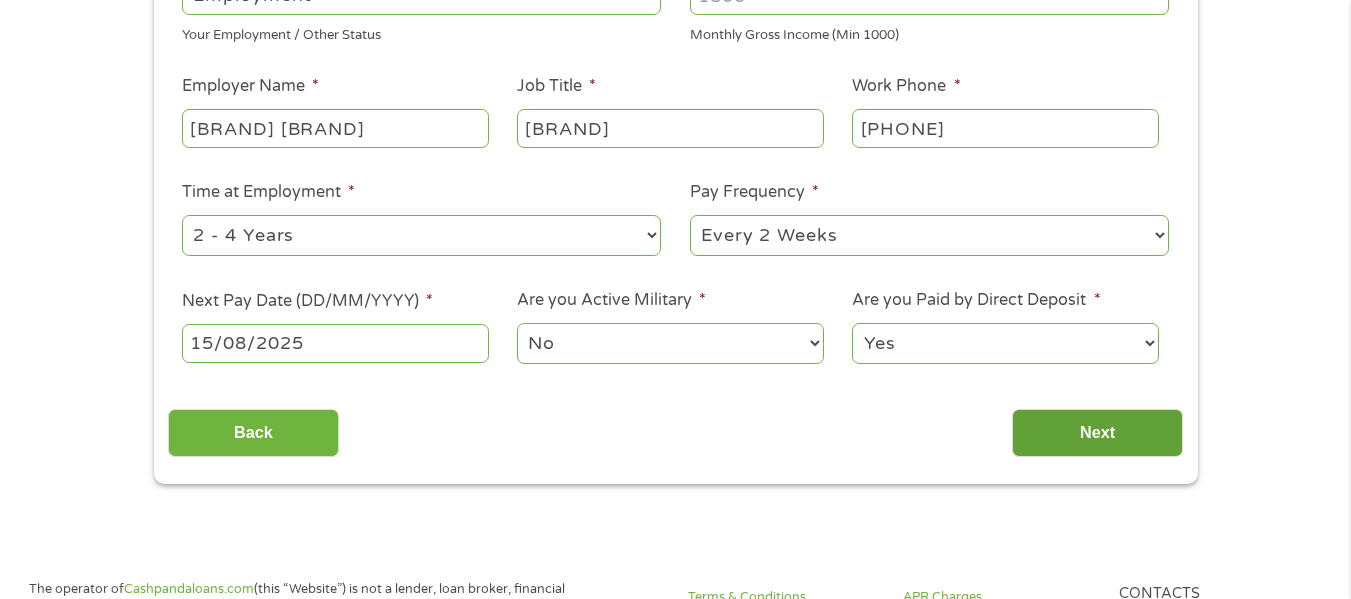 click on "Next" at bounding box center [1097, 433] 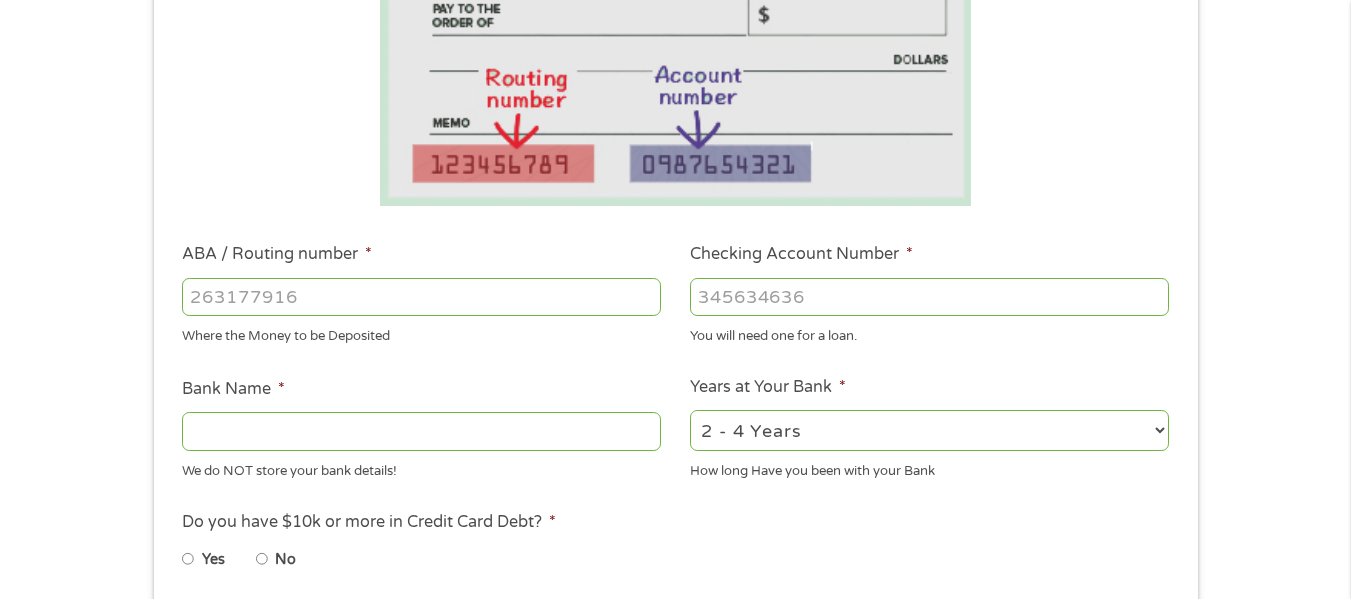 scroll, scrollTop: 8, scrollLeft: 8, axis: both 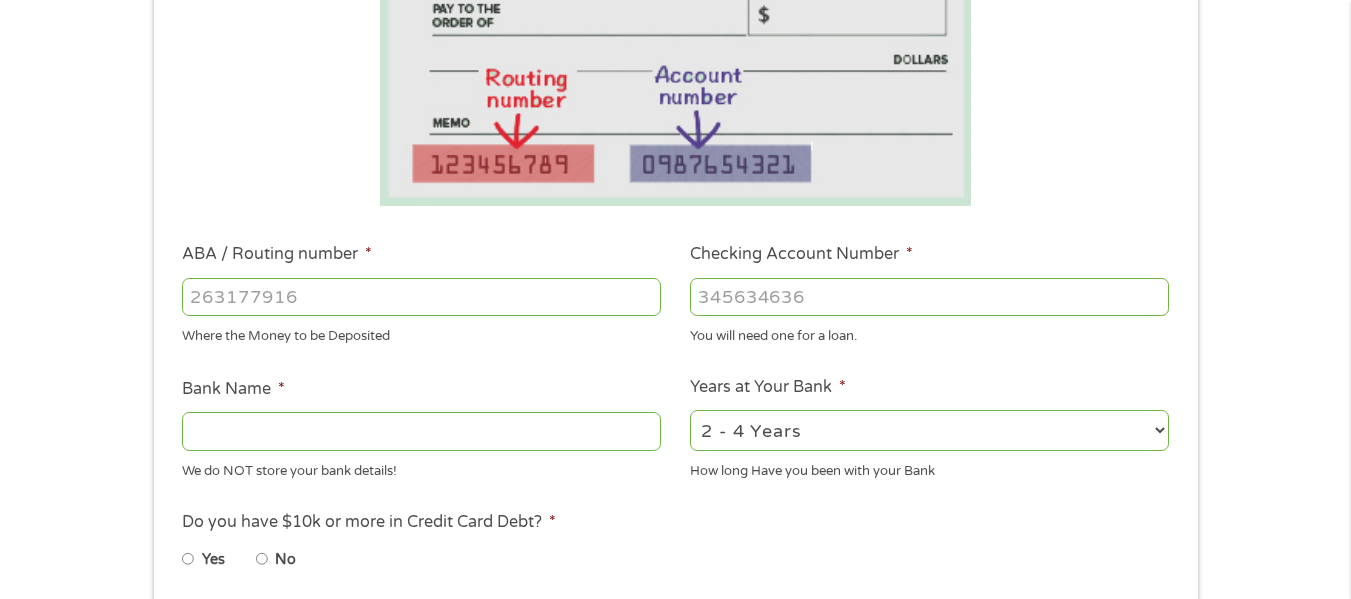 click on "ABA / Routing number *" at bounding box center [421, 297] 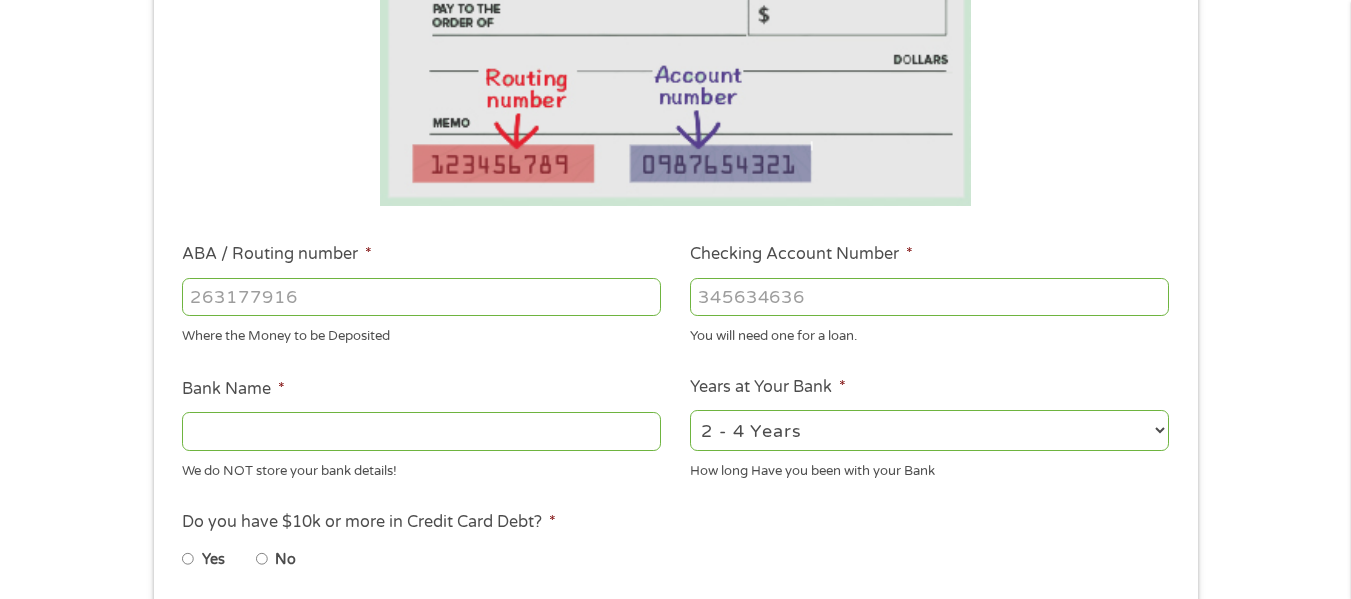 type on "[ACCOUNT_NUMBER]" 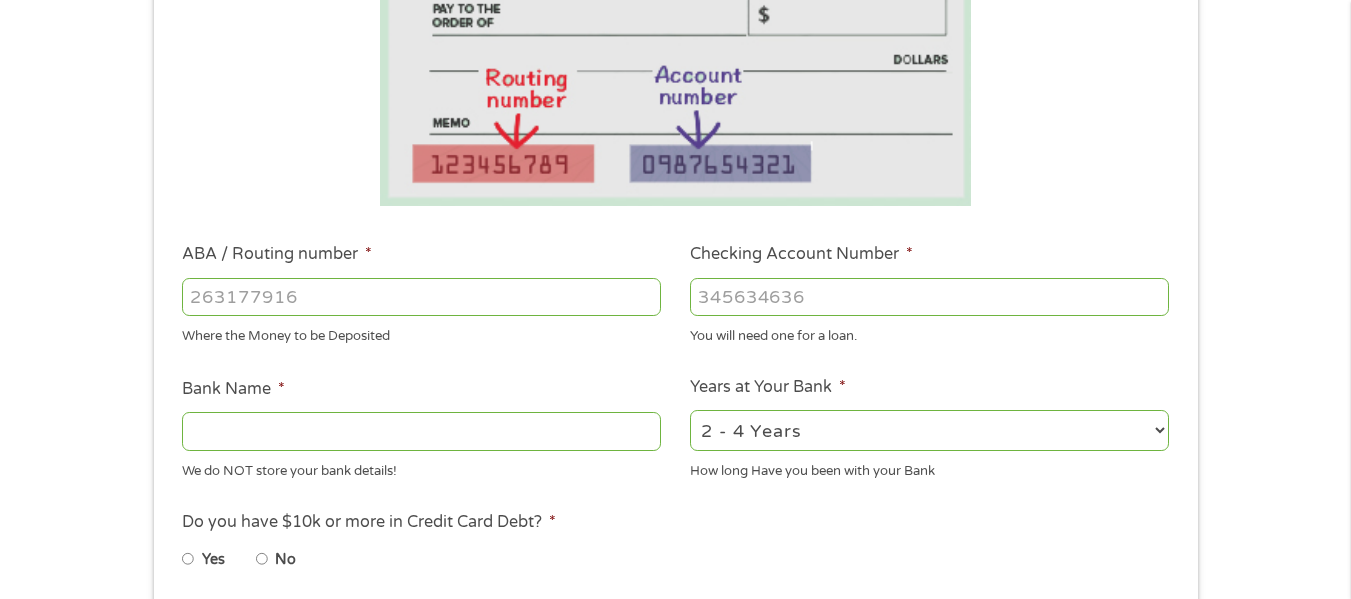 type on "1ST MID AMERICA CREDIT UNION" 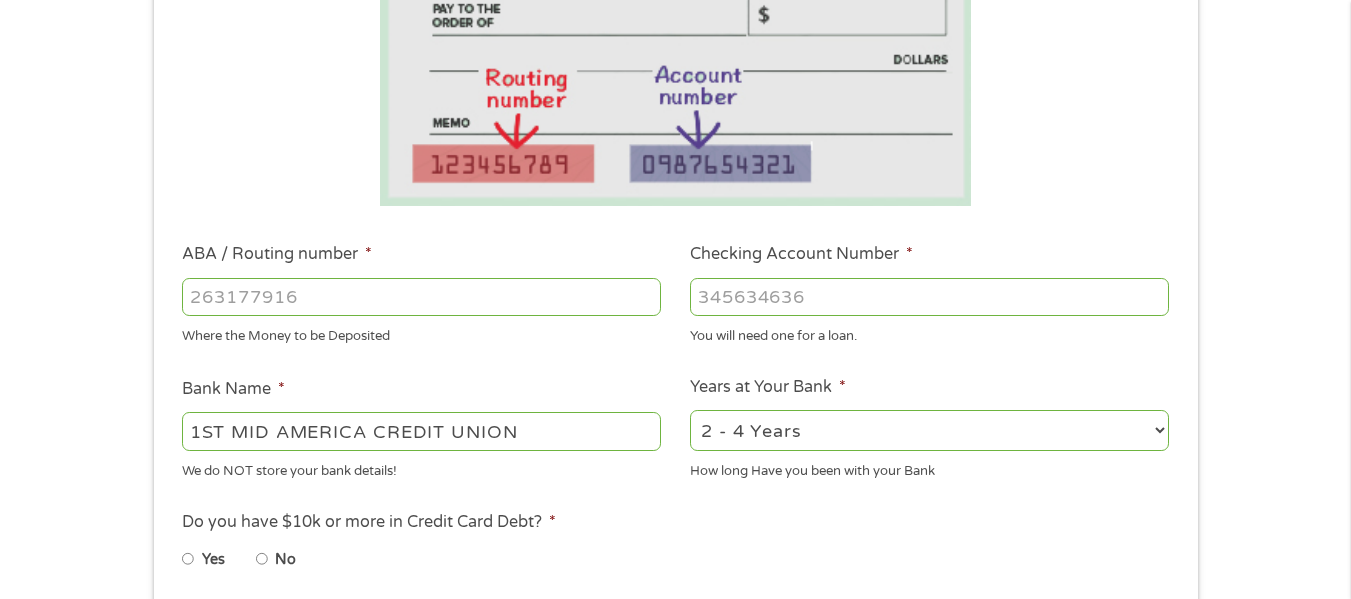 type on "[ACCOUNT_NUMBER]" 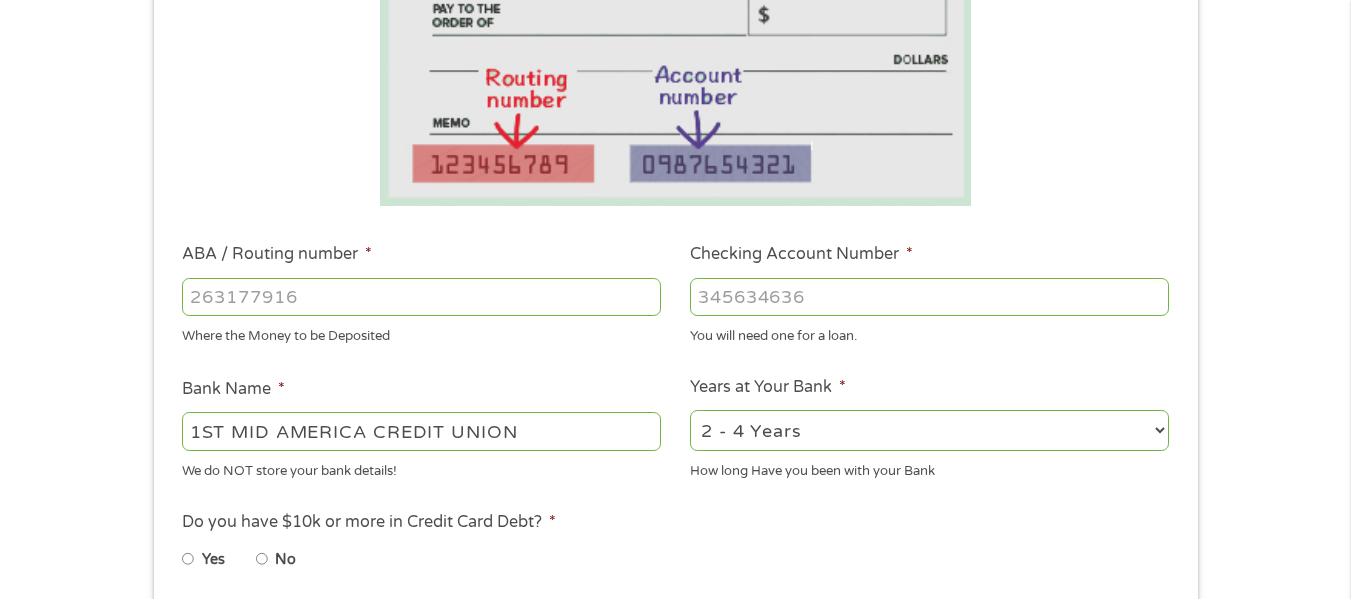 select on "12months" 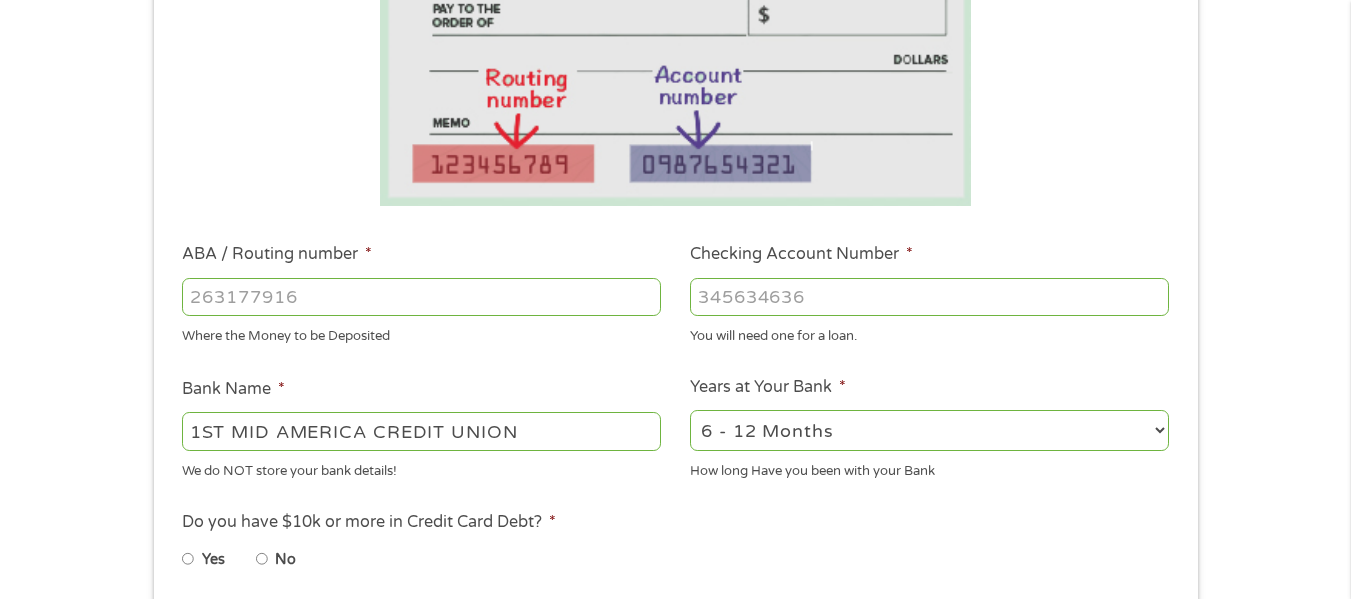click on "2 - 4 Years 6 - 12 Months 1 - 2 Years Over 4 Years" at bounding box center (929, 430) 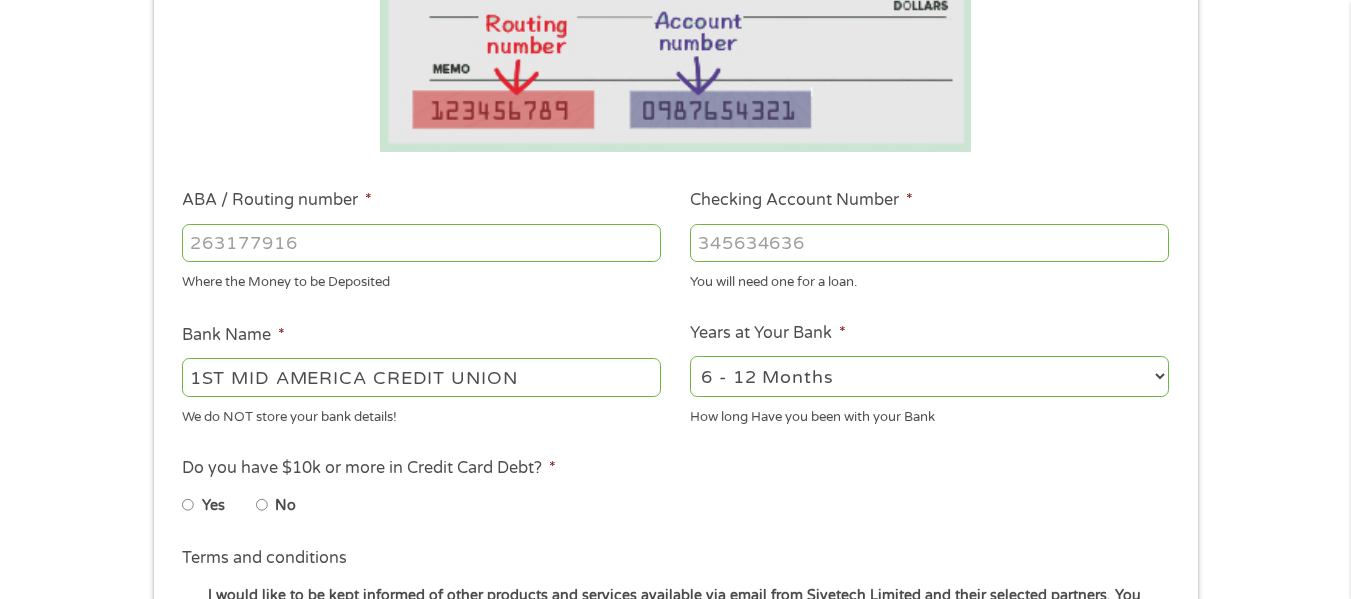scroll, scrollTop: 500, scrollLeft: 0, axis: vertical 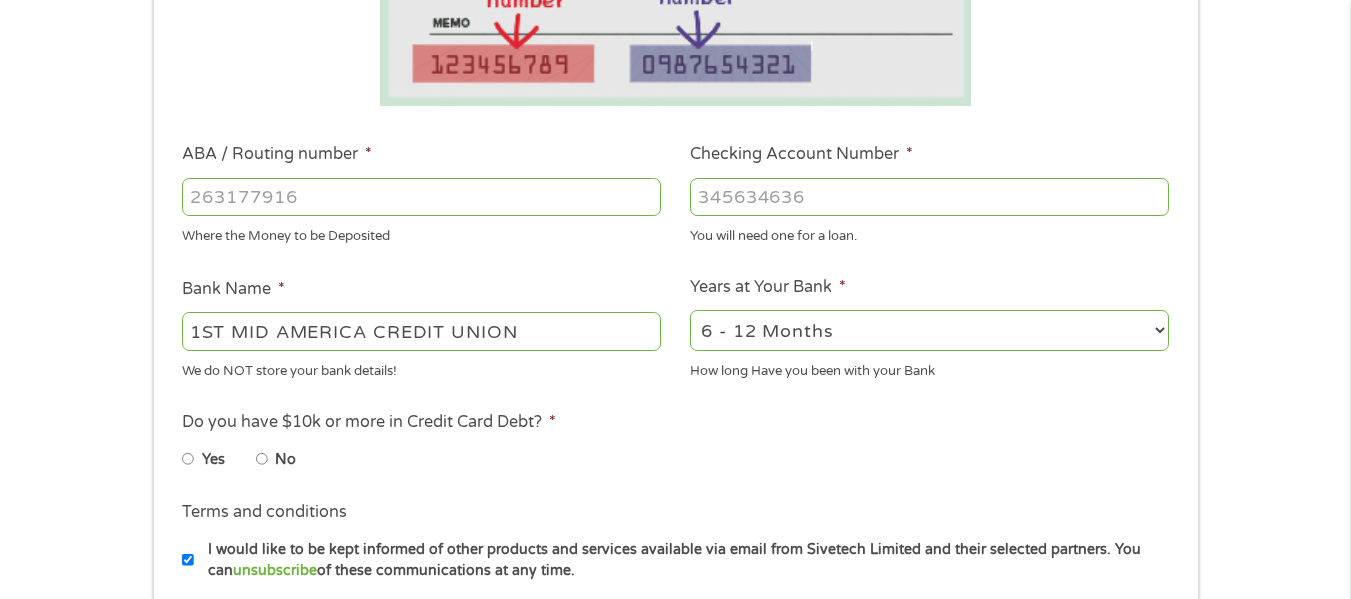 click on "No" at bounding box center [262, 459] 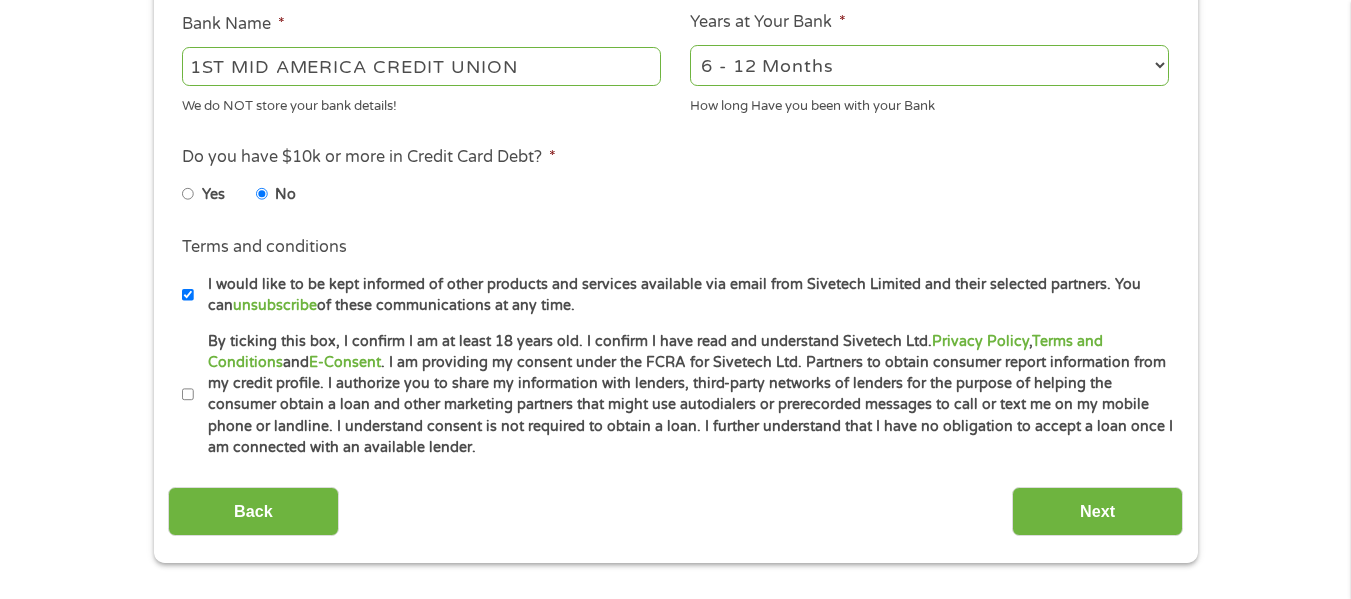 scroll, scrollTop: 800, scrollLeft: 0, axis: vertical 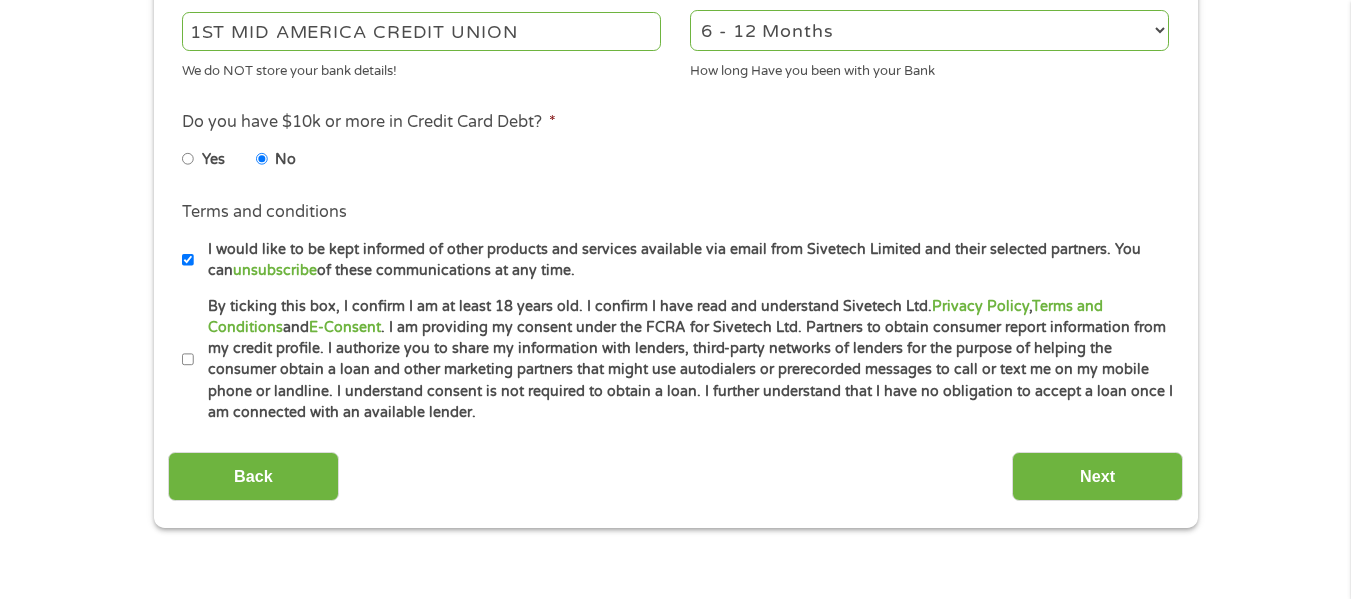 click on "By ticking this box, I confirm I am at least 18 years old. I confirm I have read and understand Sivetech Ltd.  Privacy Policy ,  Terms and Conditions  and  E-Consent . I am providing my consent under the FCRA for Sivetech Ltd. Partners to obtain consumer report information from my credit profile. I authorize you to share my information with lenders, third-party networks of lenders for the purpose of helping the consumer obtain a loan and other marketing partners that might use autodialers or prerecorded messages to call or text me on my mobile phone or landline. I understand consent is not required to obtain a loan. I further understand that I have no obligation to accept a loan once I am connected with an available lender." at bounding box center [188, 360] 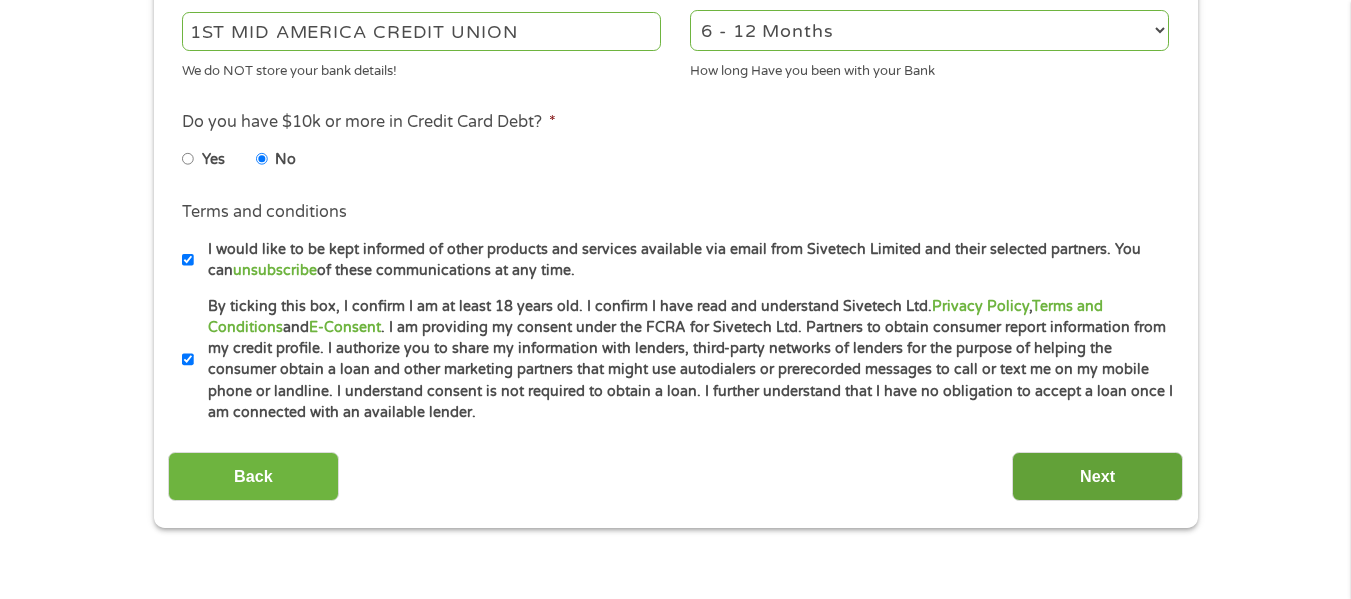 click on "Next" at bounding box center [1097, 476] 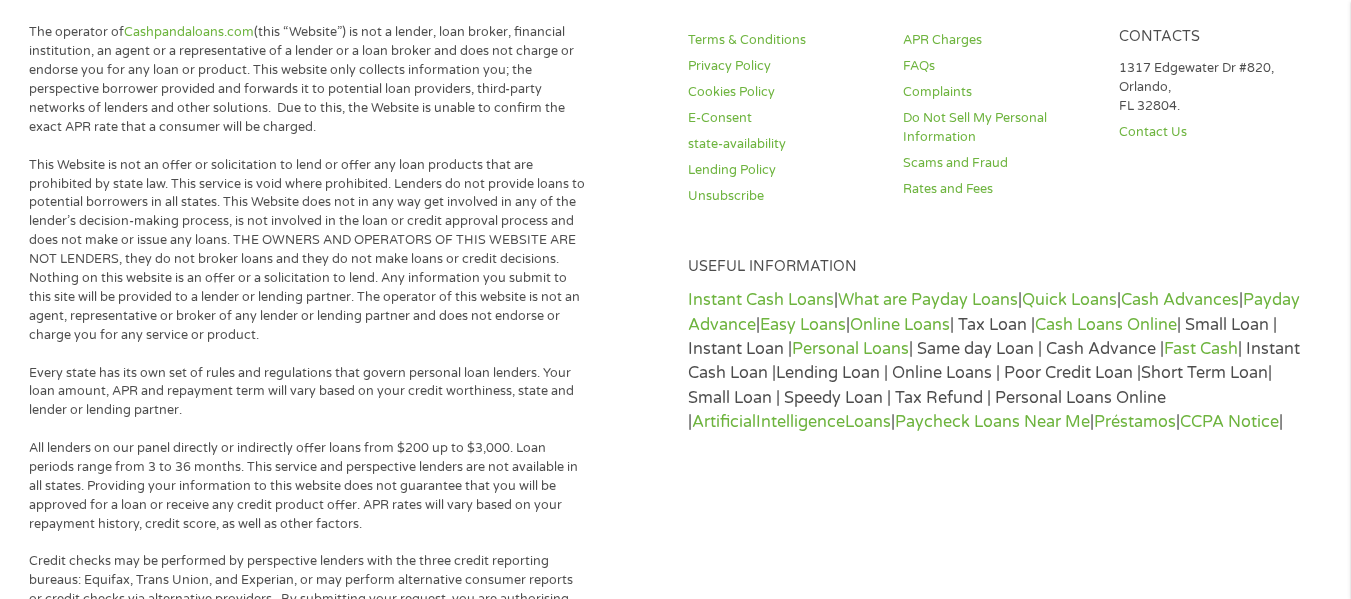 scroll, scrollTop: 8, scrollLeft: 8, axis: both 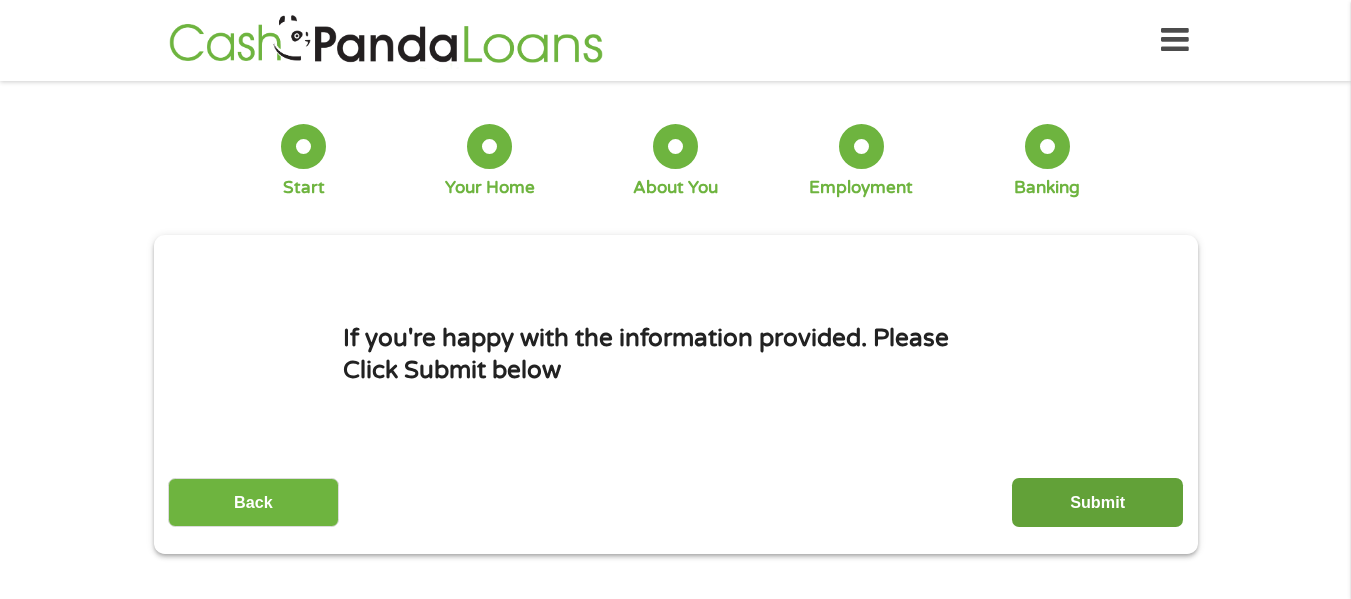 click on "Submit" at bounding box center [1097, 502] 